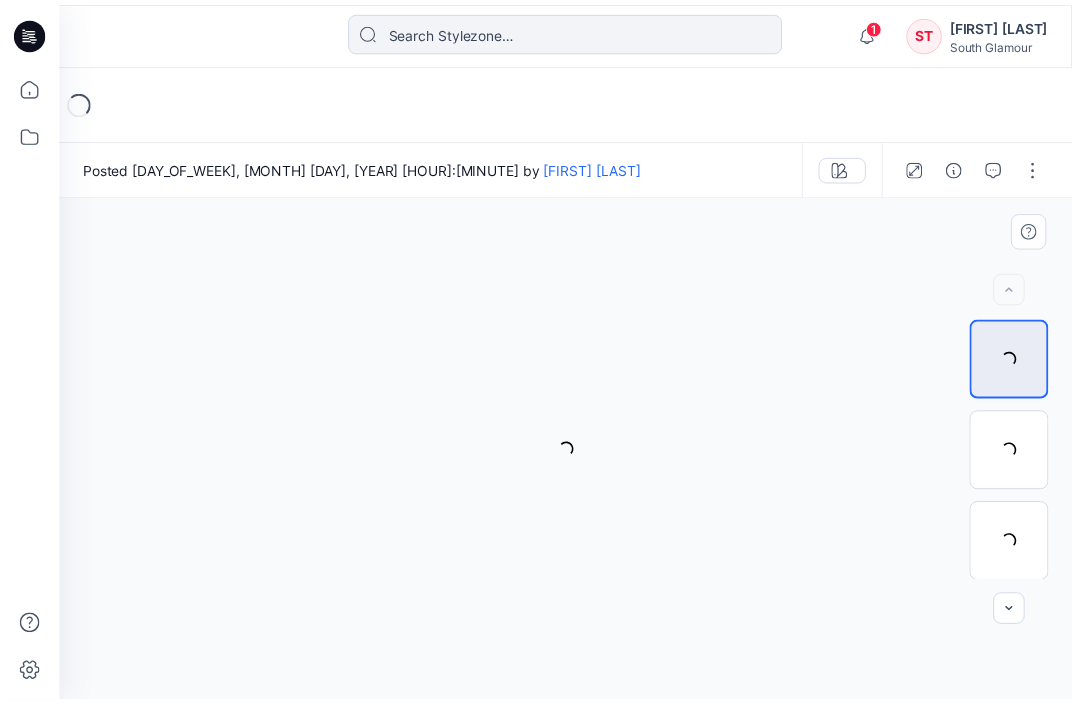 scroll, scrollTop: 0, scrollLeft: 0, axis: both 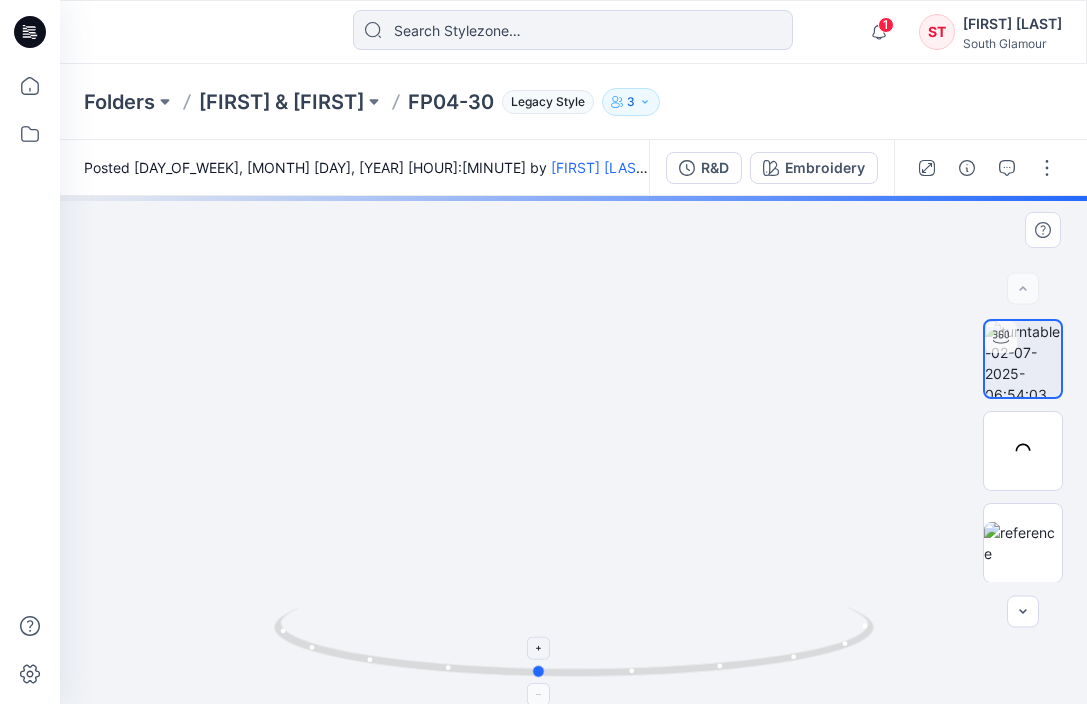 drag, startPoint x: 582, startPoint y: 680, endPoint x: 546, endPoint y: 677, distance: 36.124783 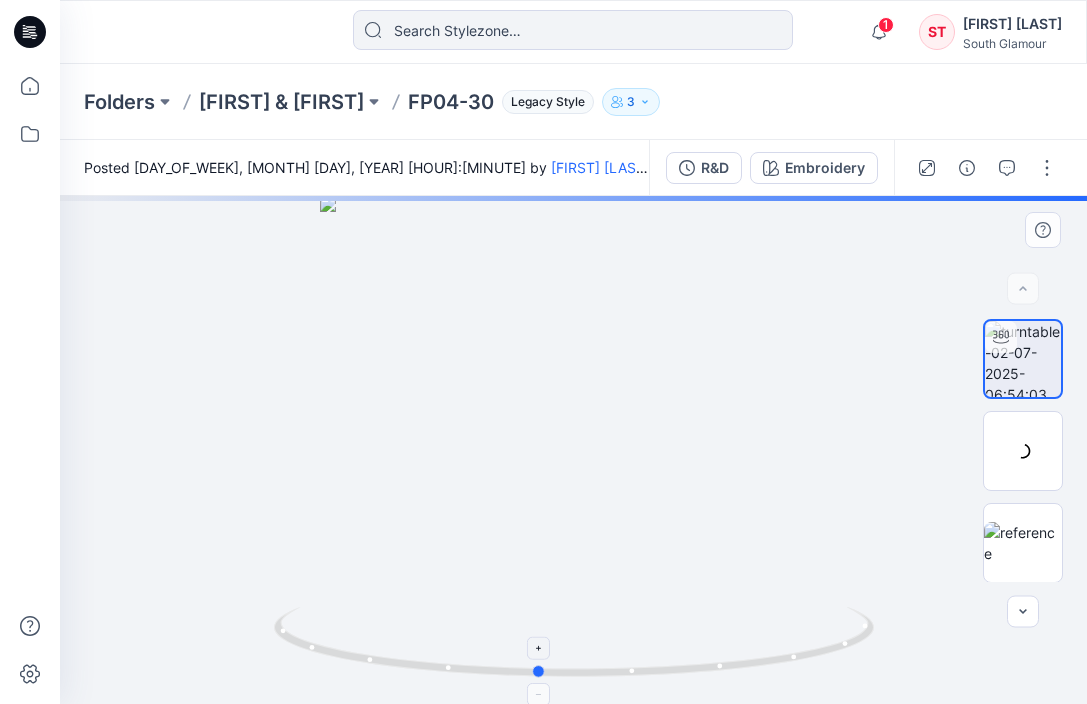 click at bounding box center [576, 644] 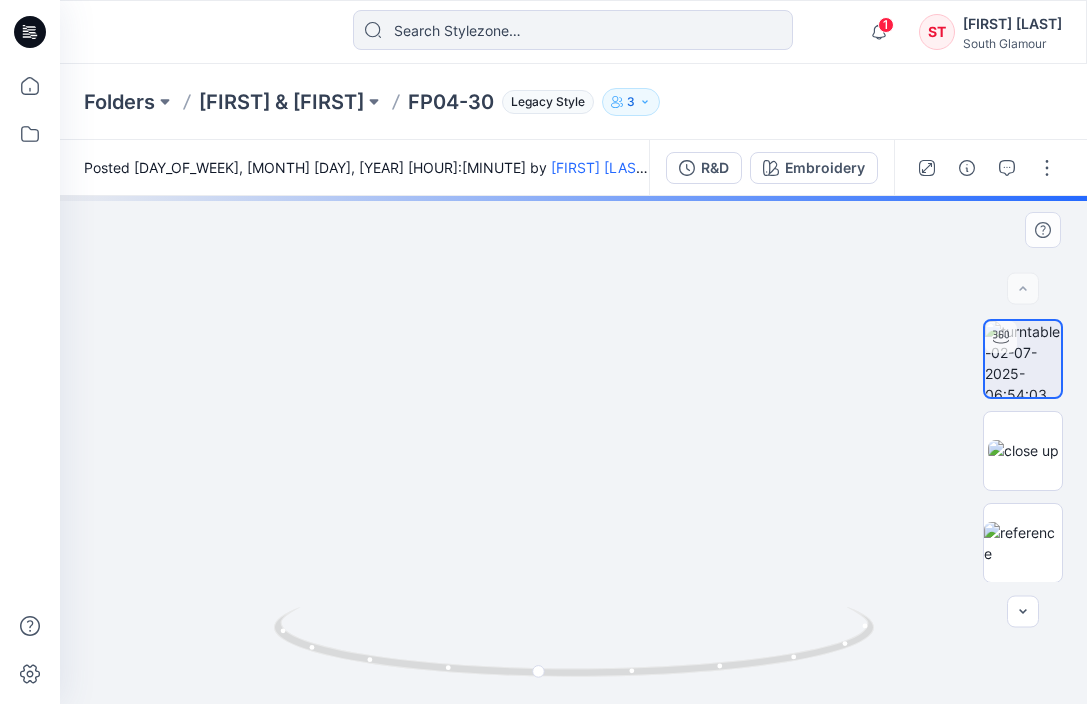 click at bounding box center [574, 418] 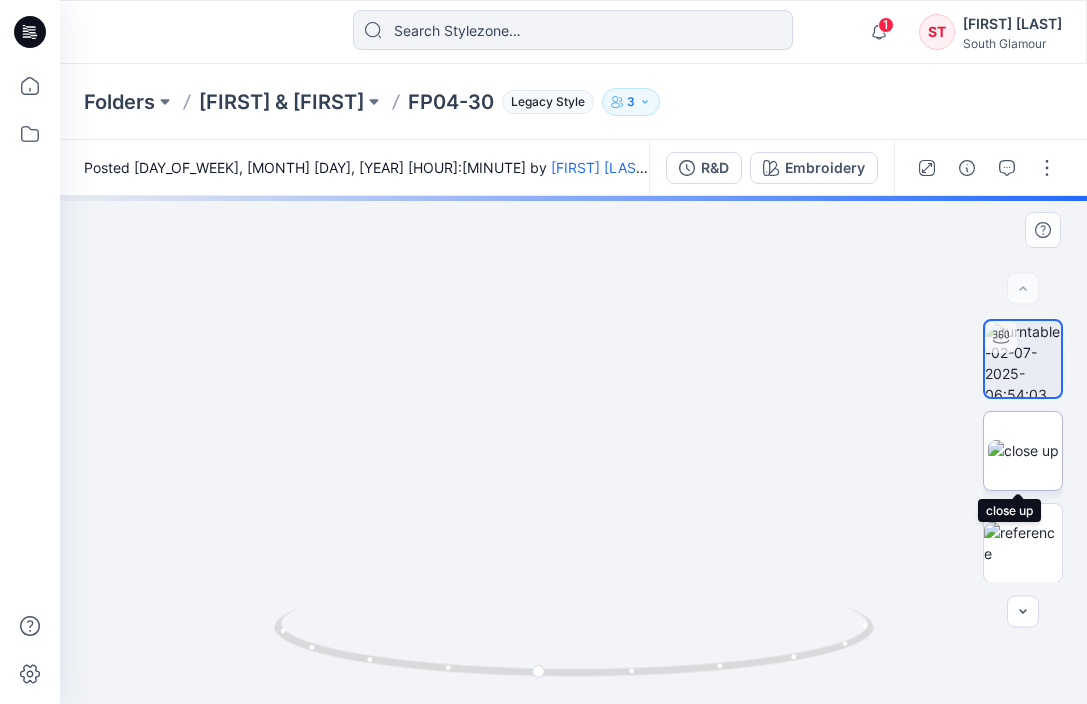 click at bounding box center (1023, 450) 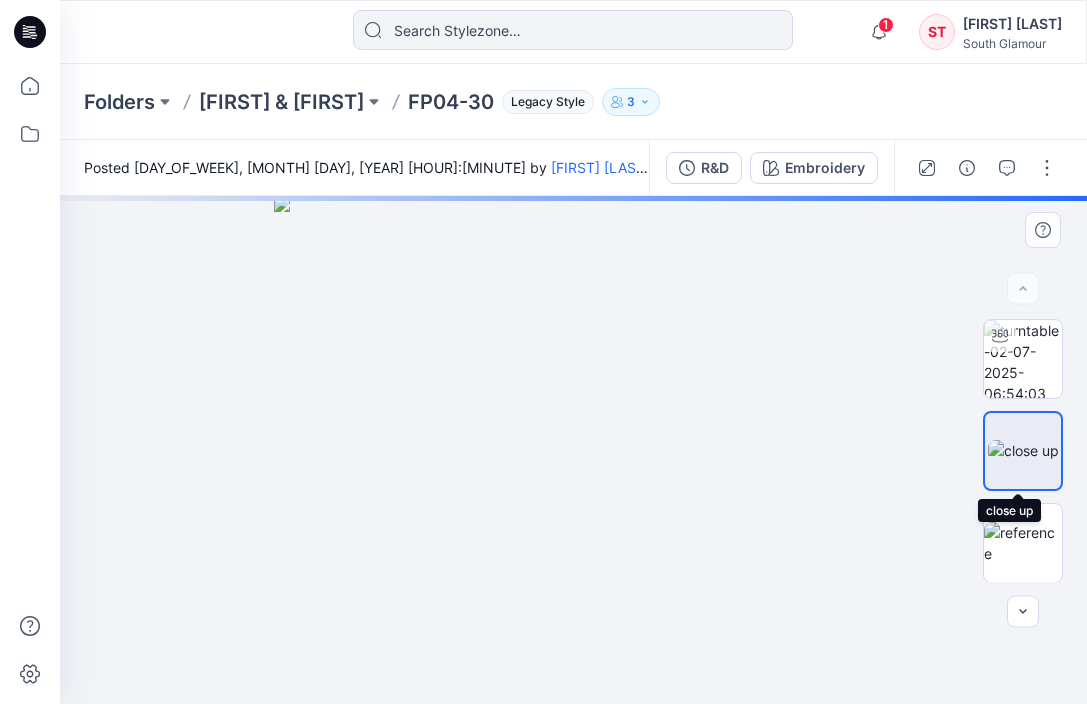 click at bounding box center (1023, 450) 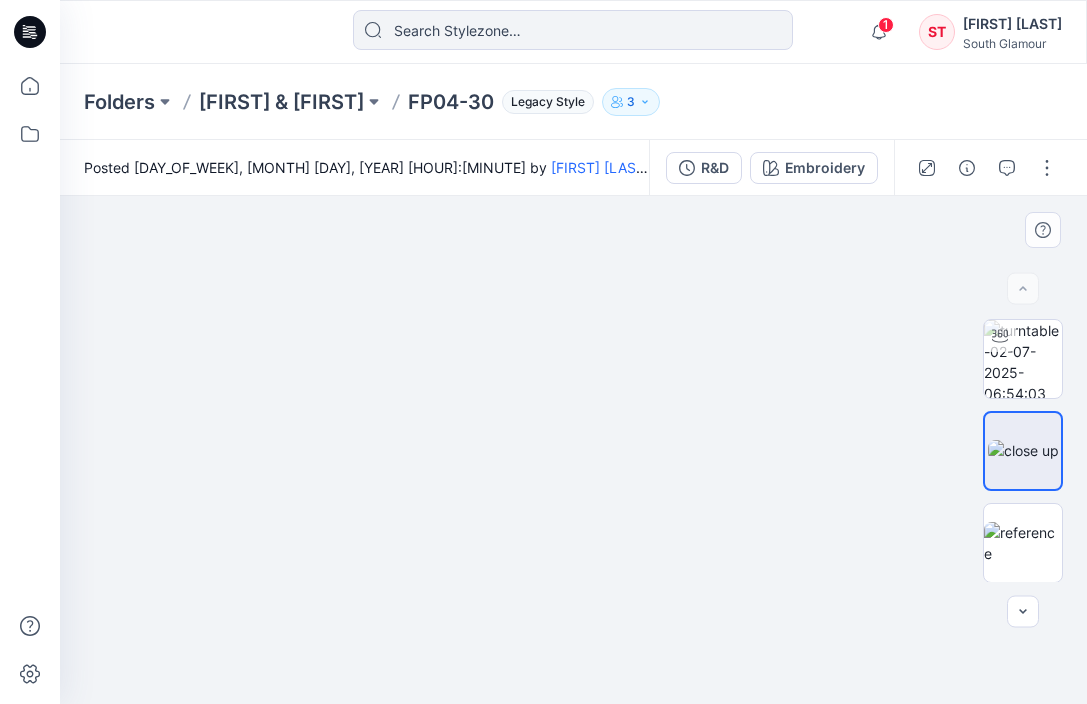 drag, startPoint x: 208, startPoint y: 394, endPoint x: 87, endPoint y: 557, distance: 203.00246 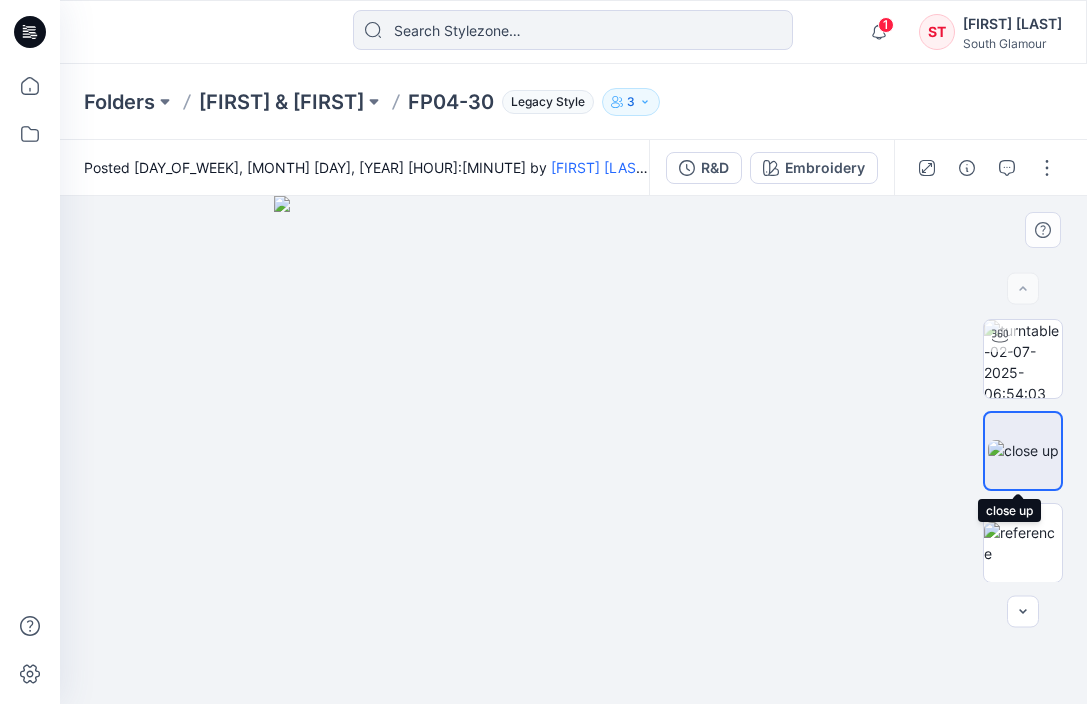 click at bounding box center (1023, 450) 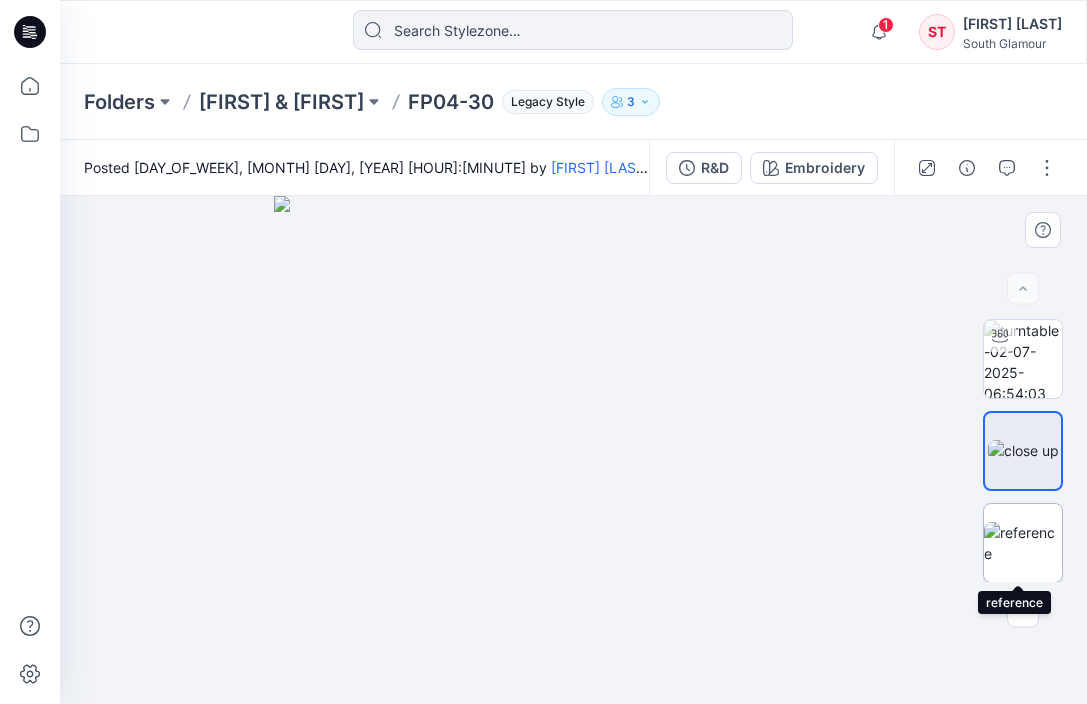 click at bounding box center [1023, 543] 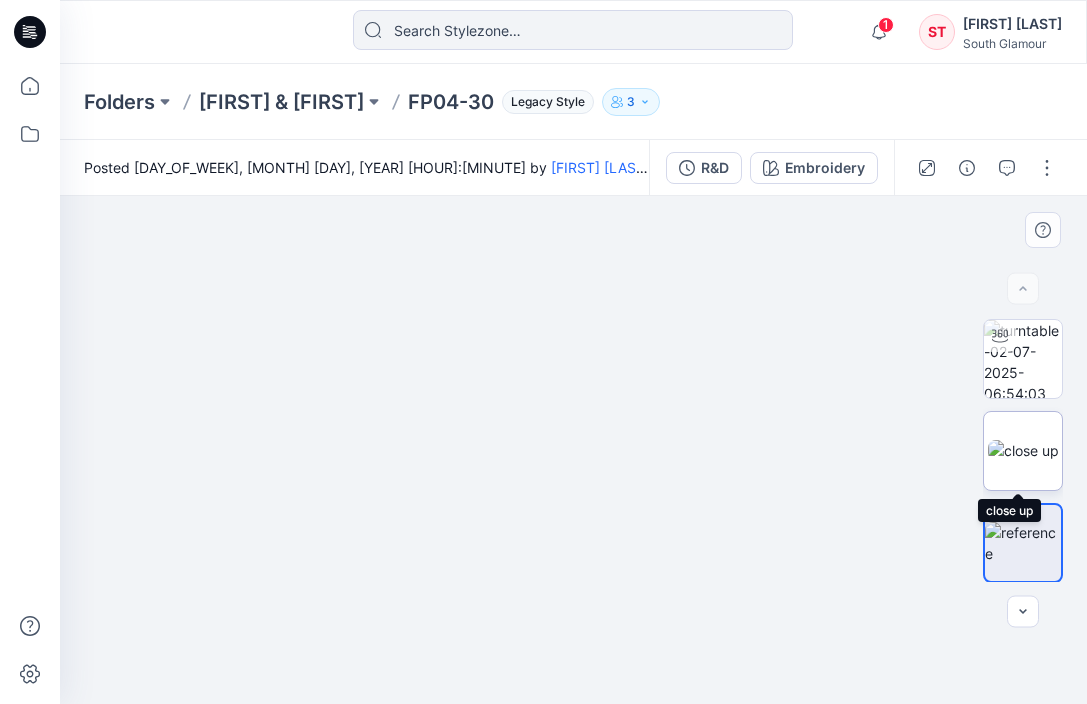click at bounding box center [1023, 450] 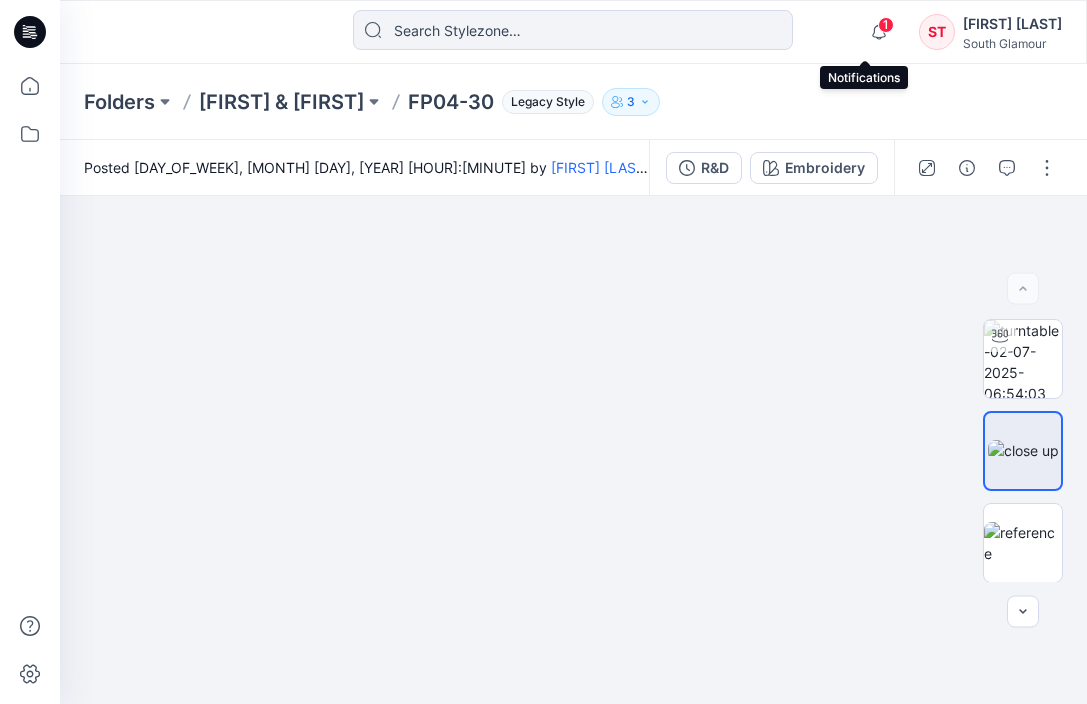 click on "1" at bounding box center (886, 25) 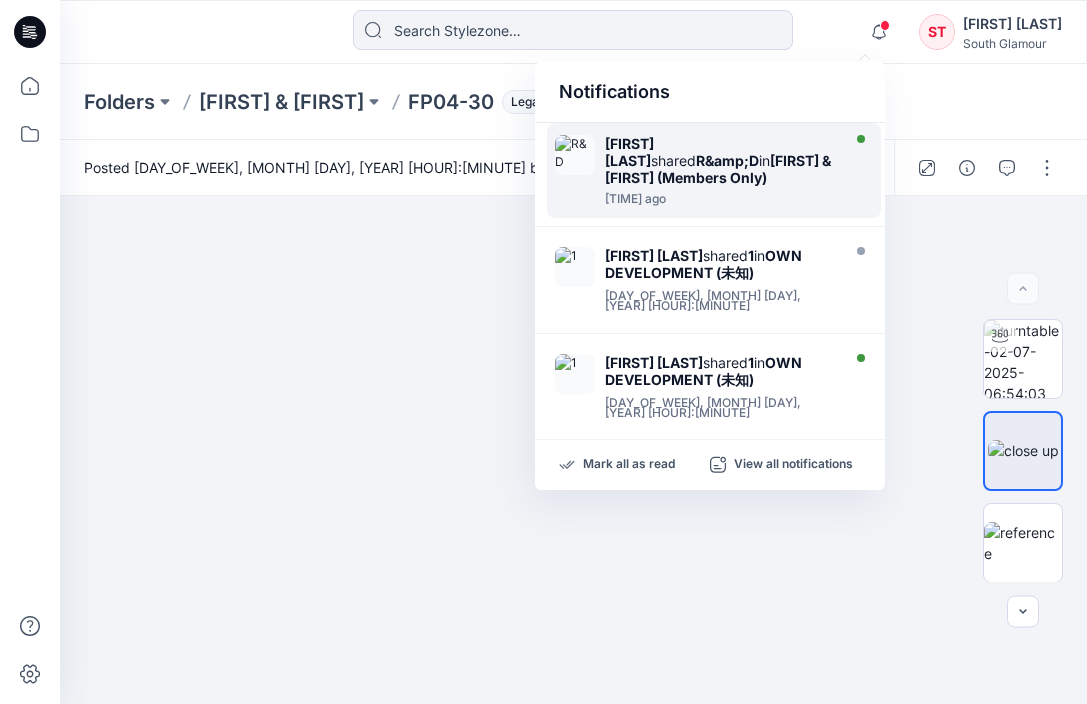 click on "[FIRST] & [FIRST] (Members Only)" at bounding box center [718, 169] 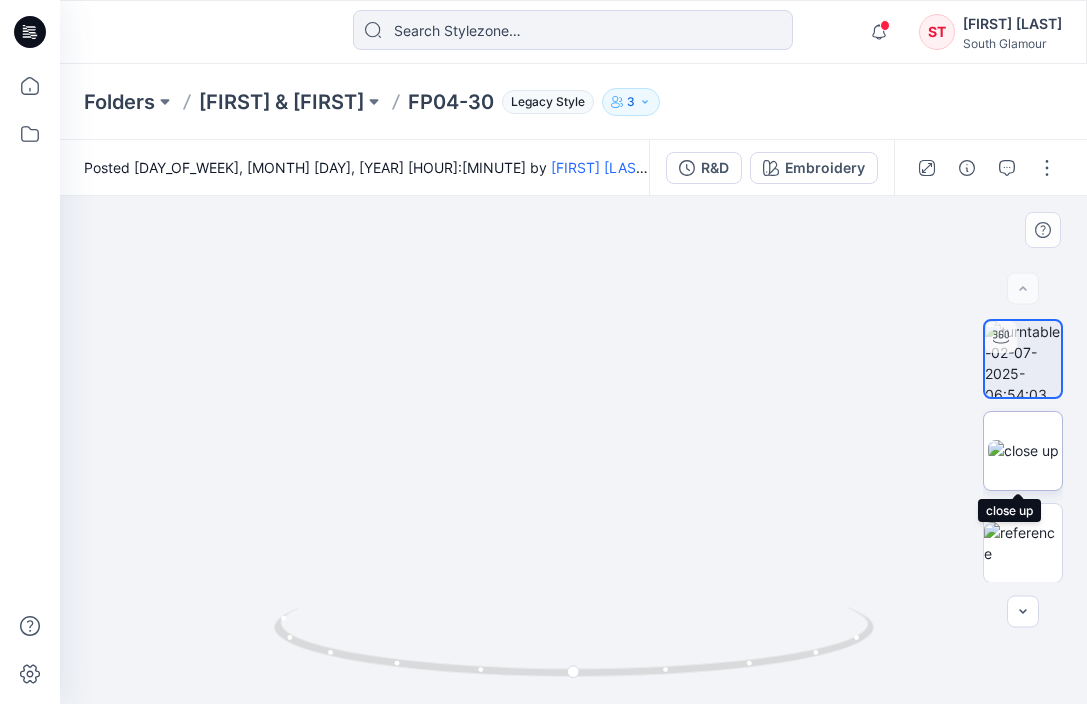 click at bounding box center [1023, 450] 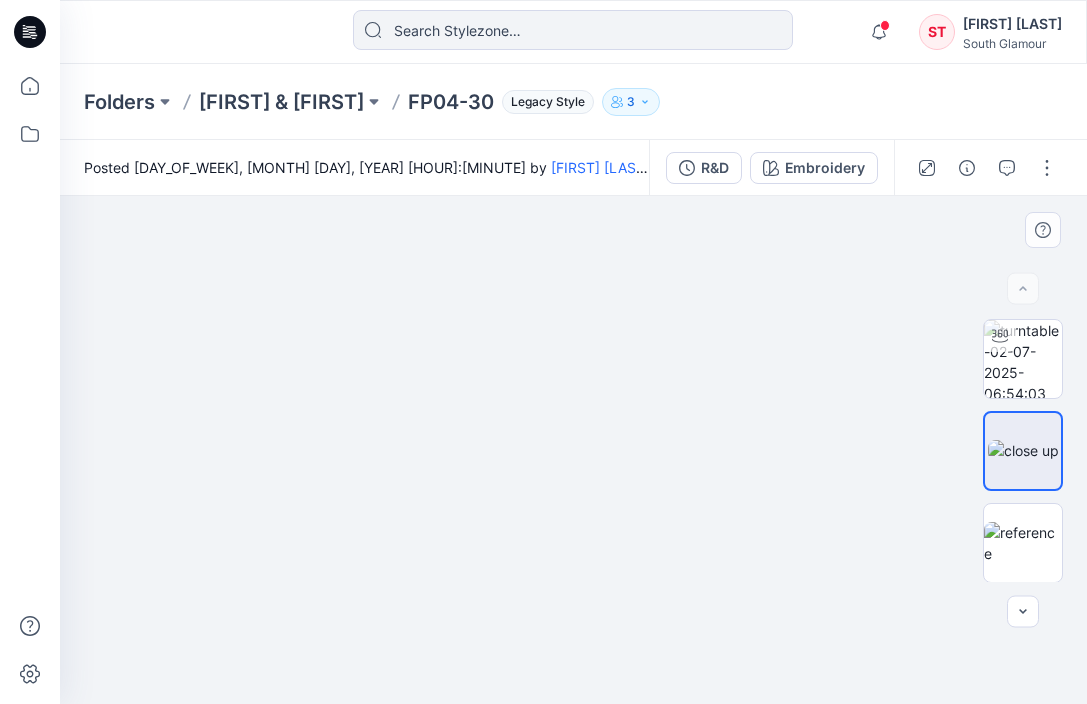 drag, startPoint x: 192, startPoint y: 326, endPoint x: 398, endPoint y: 569, distance: 318.5671 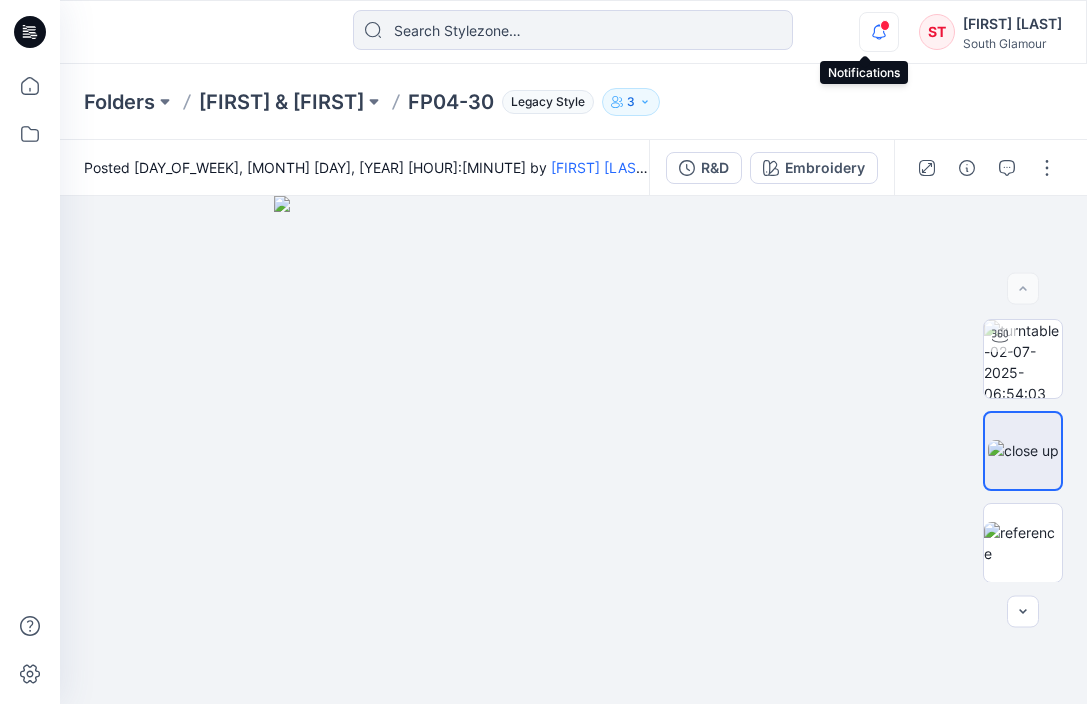 click at bounding box center [879, 32] 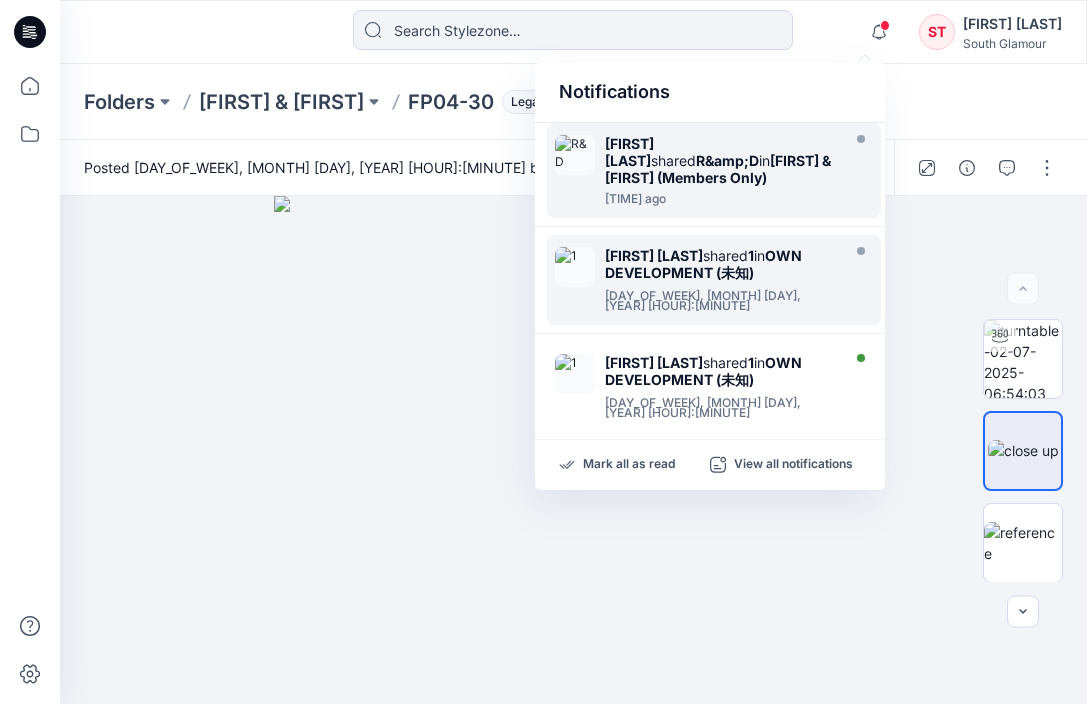 click at bounding box center [575, 155] 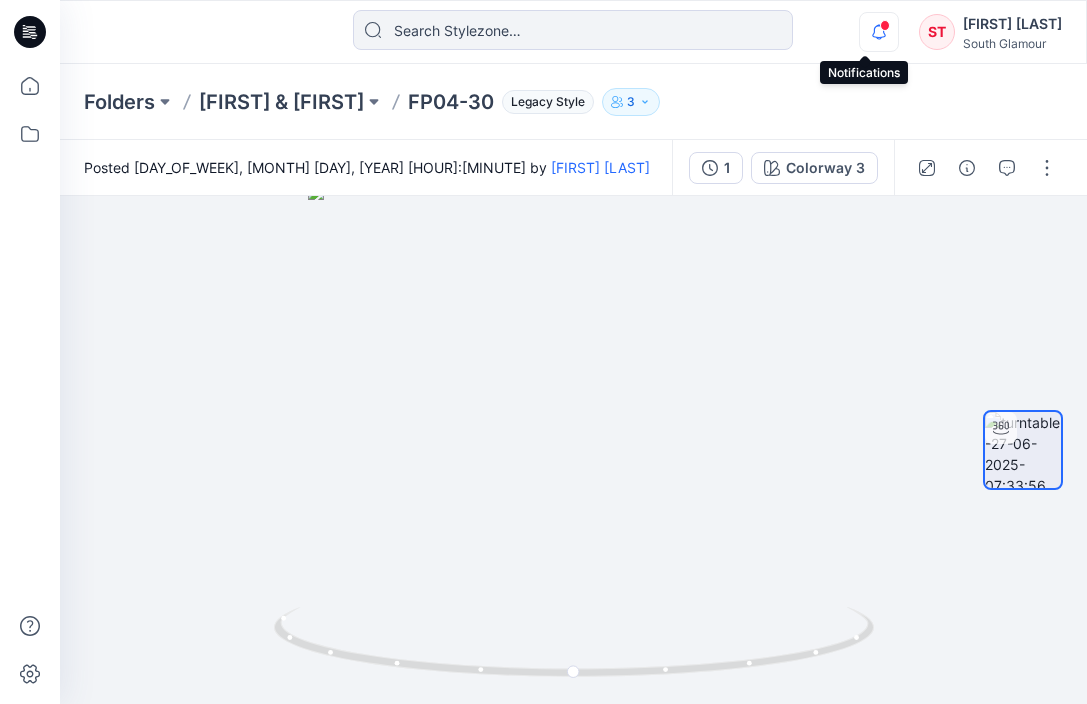 click at bounding box center (879, 32) 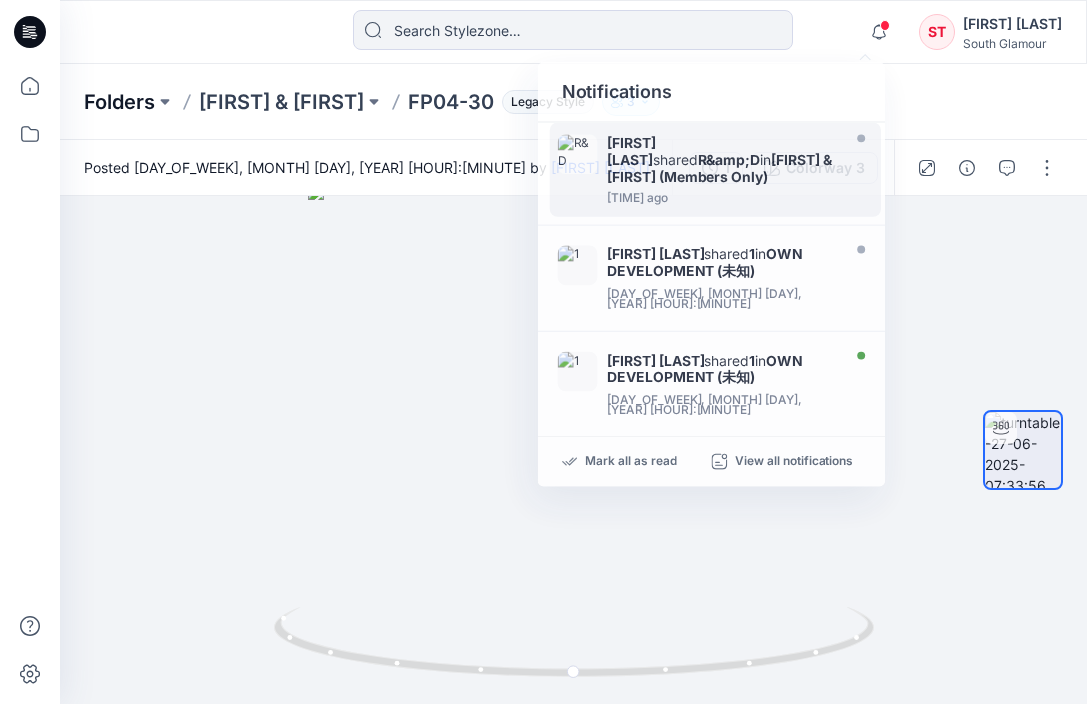 click on "Folders" at bounding box center [119, 102] 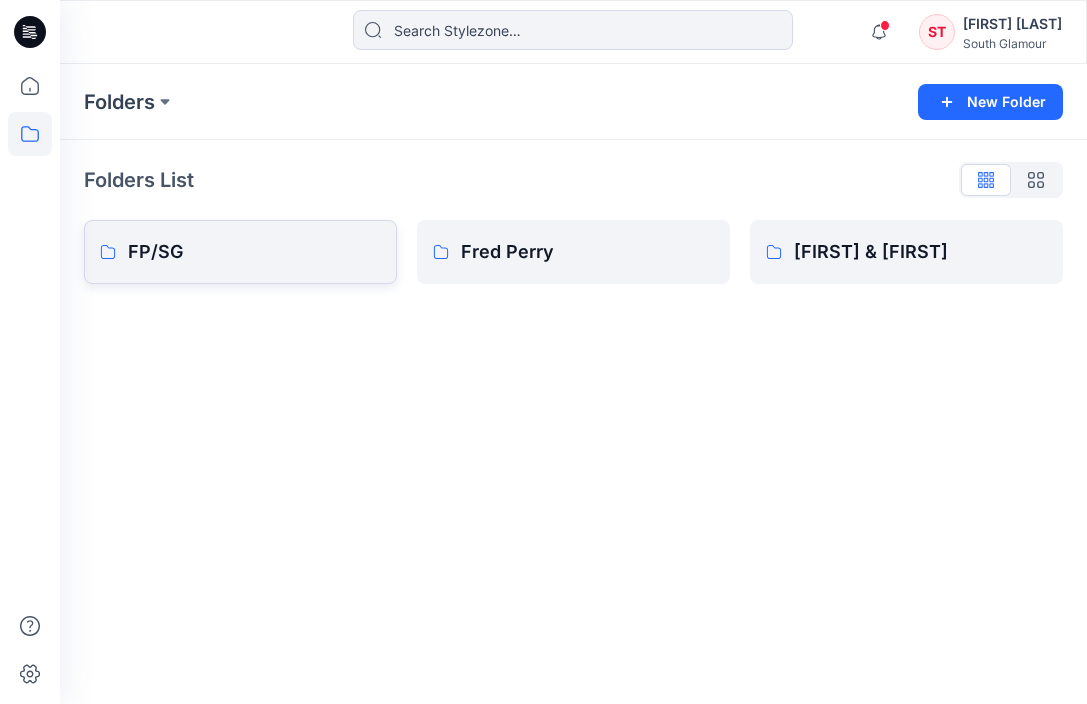 click on "FP/SG" at bounding box center [254, 252] 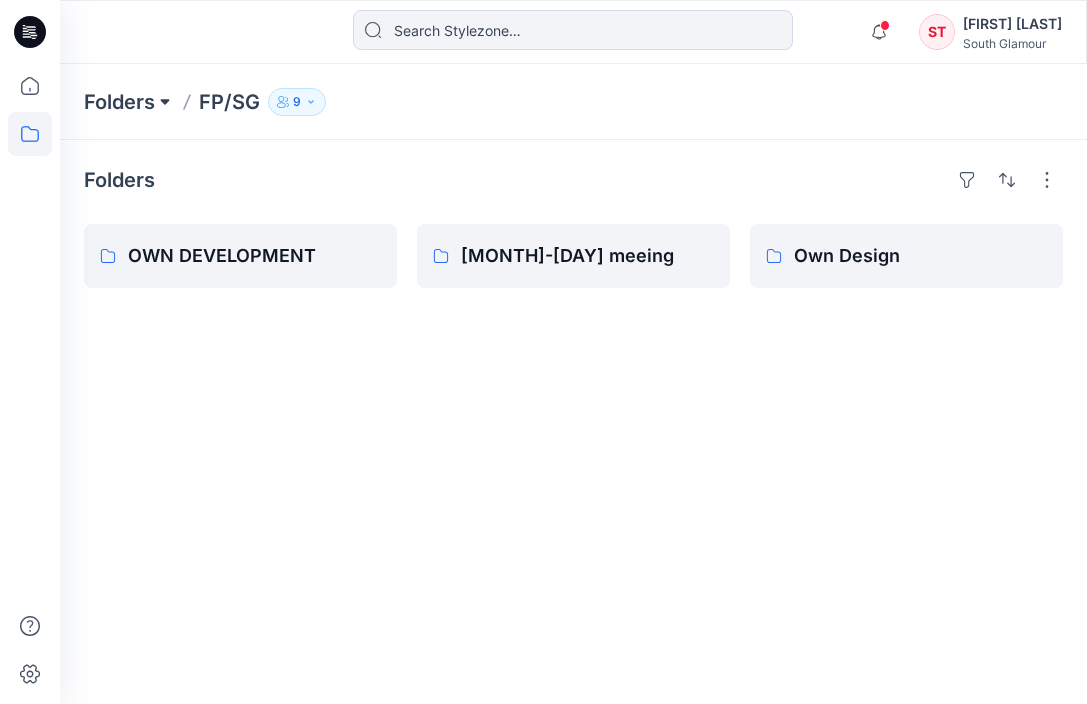 click at bounding box center (165, 102) 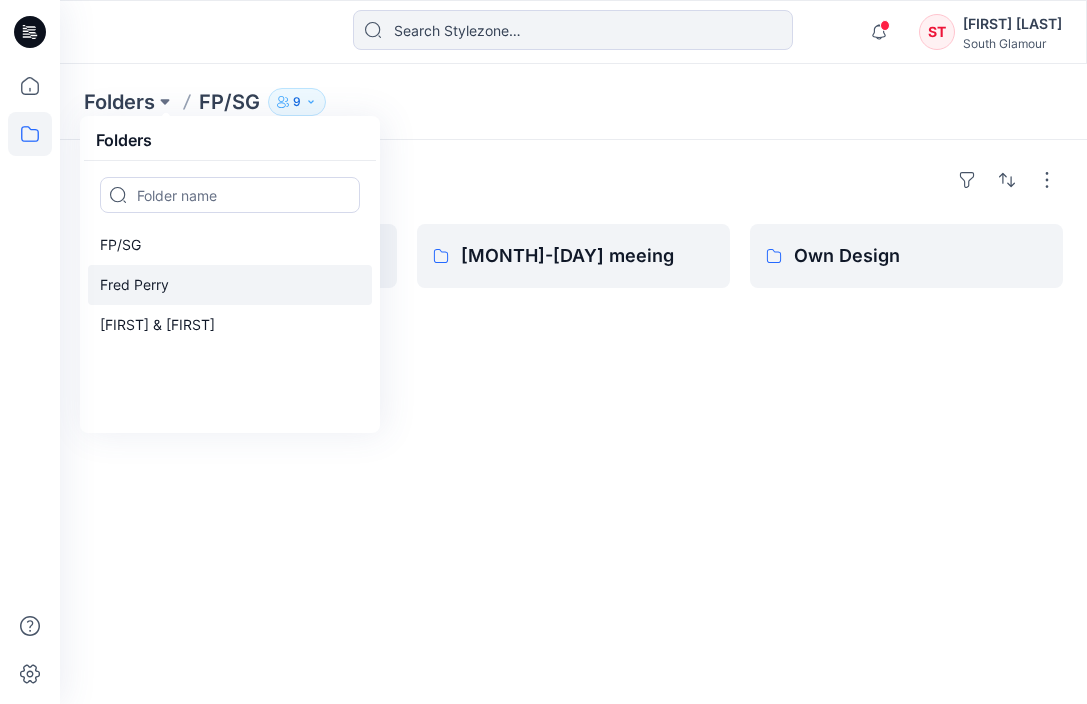 click on "Fred Perry" at bounding box center (134, 285) 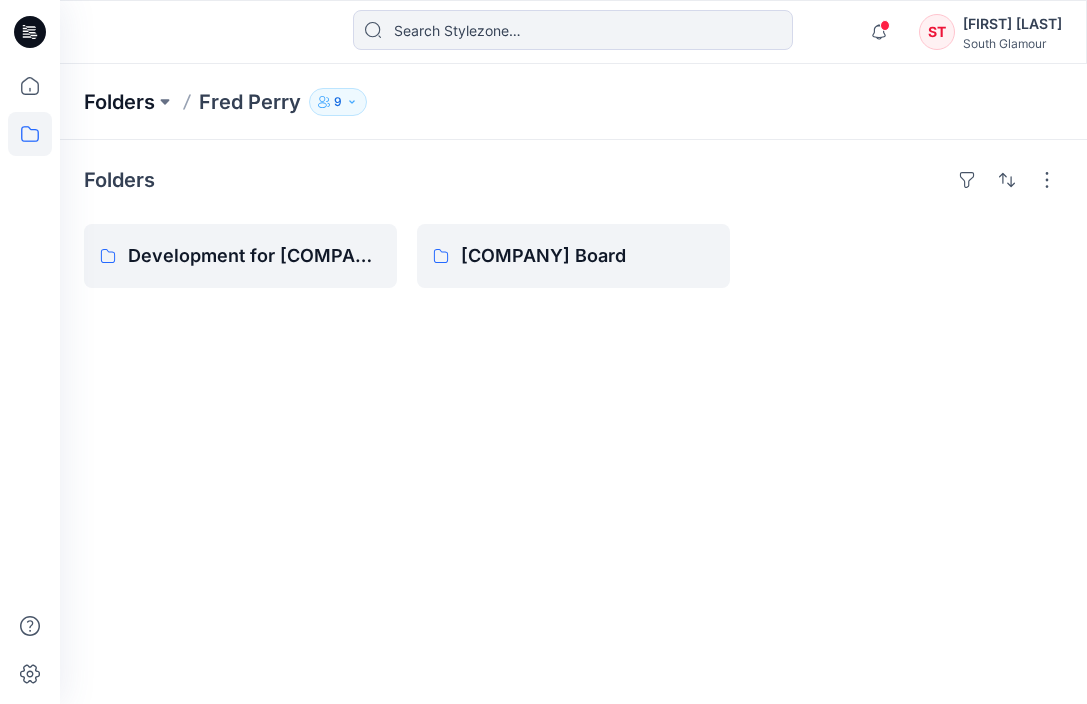 click on "Folders" at bounding box center (119, 102) 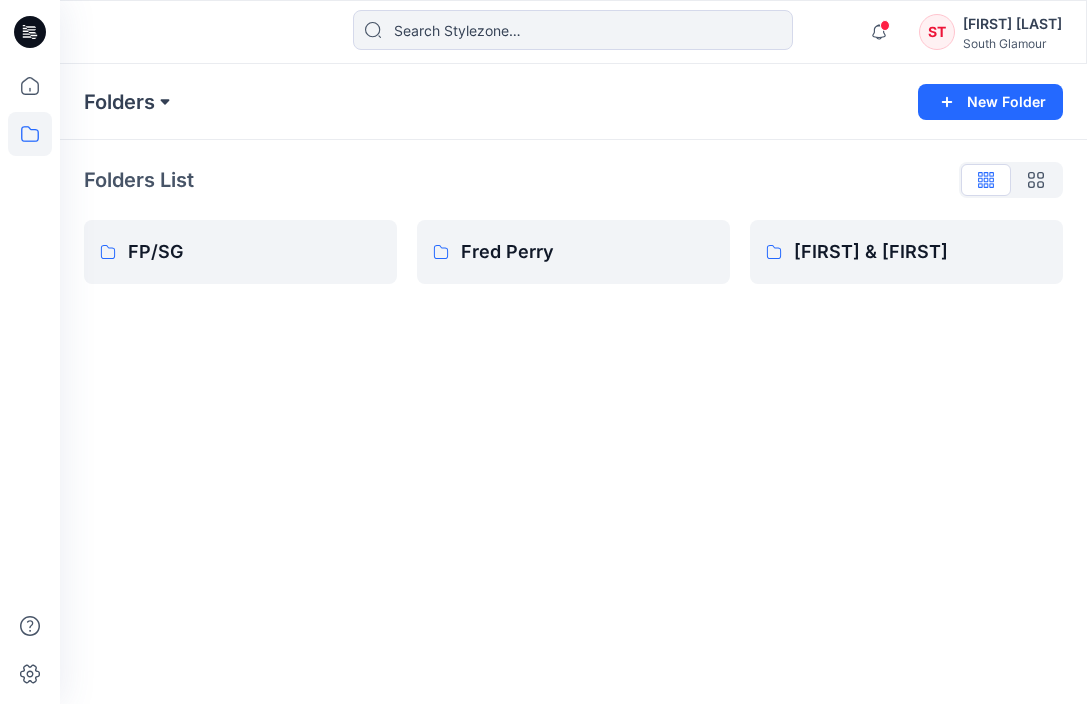 click at bounding box center [165, 102] 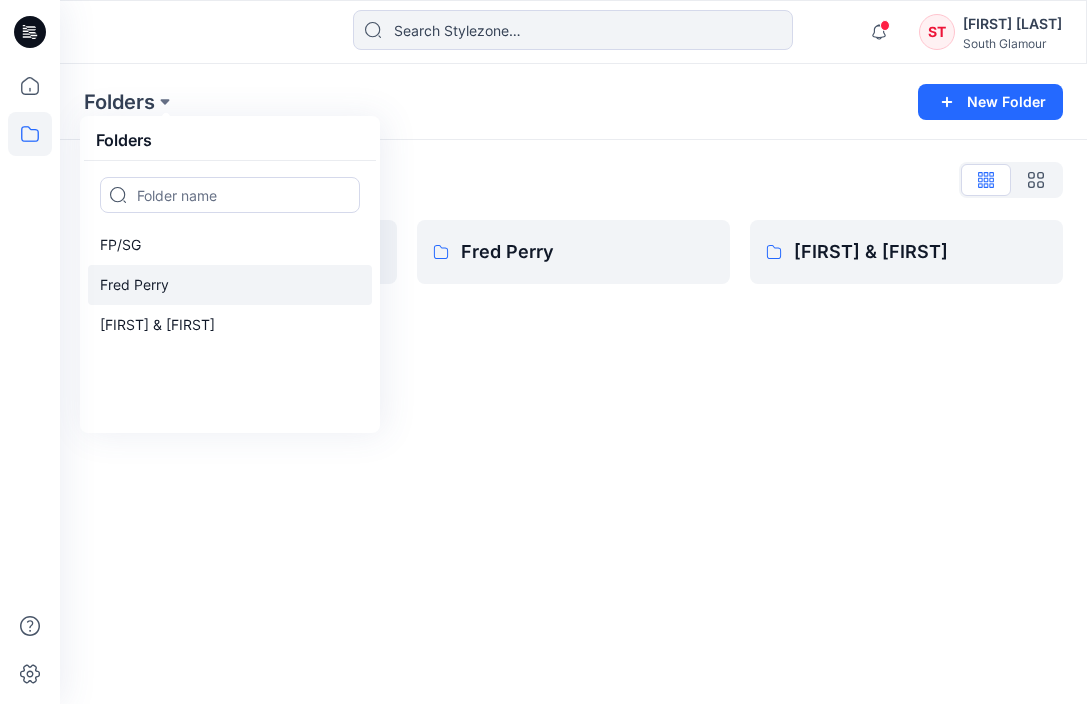 click on "Fred Perry" at bounding box center (134, 285) 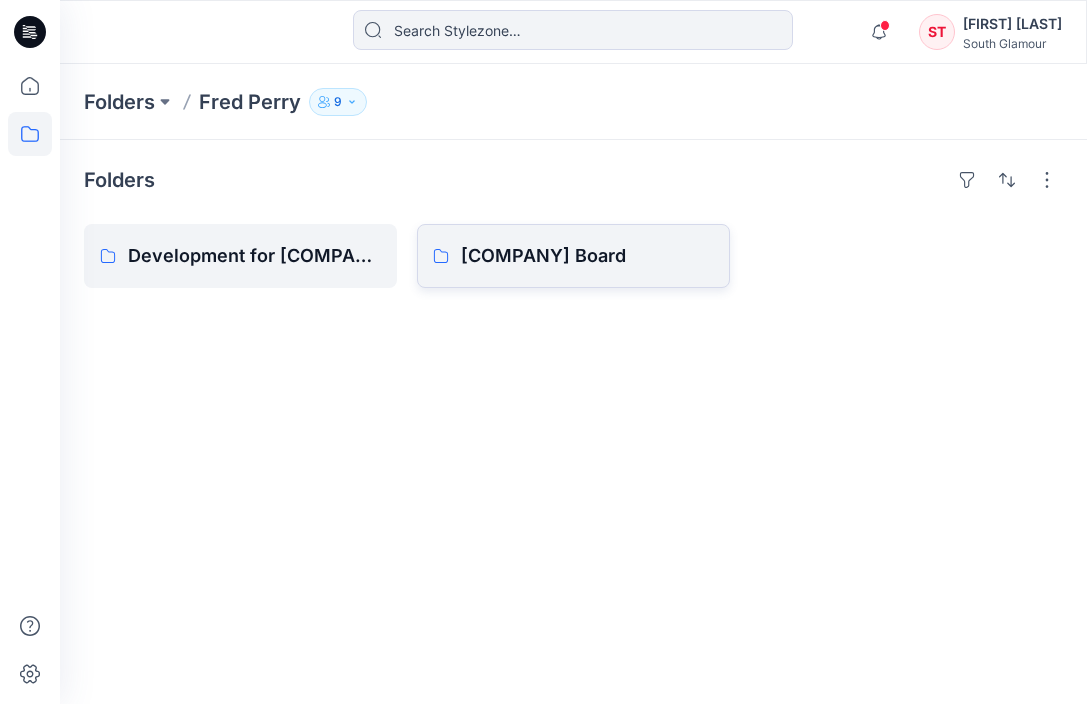 click on "[COMPANY] Board" at bounding box center [587, 256] 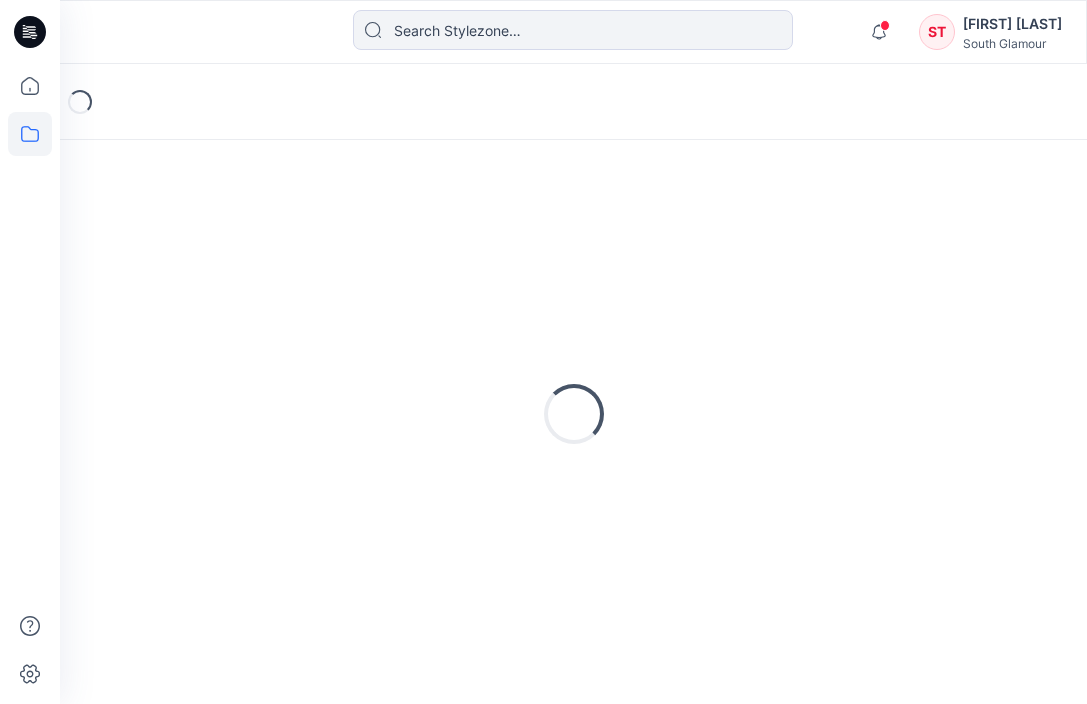 click on "Loading..." at bounding box center (573, 414) 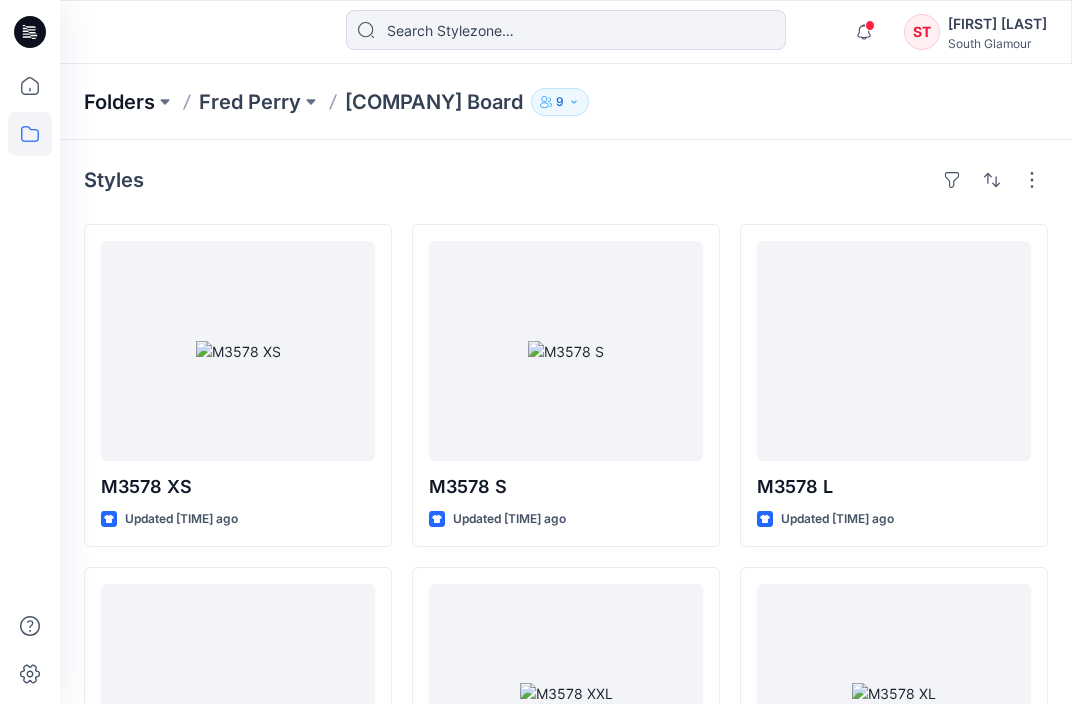 click on "Folders" at bounding box center (119, 102) 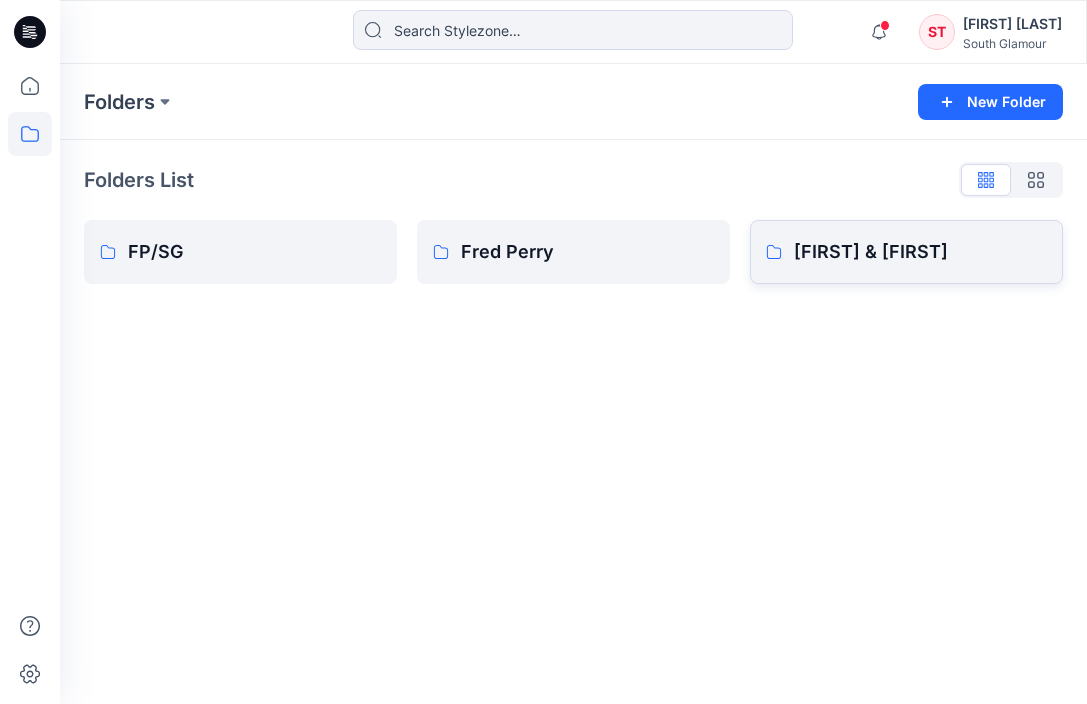 click on "[FIRST] & [FIRST]" at bounding box center (920, 252) 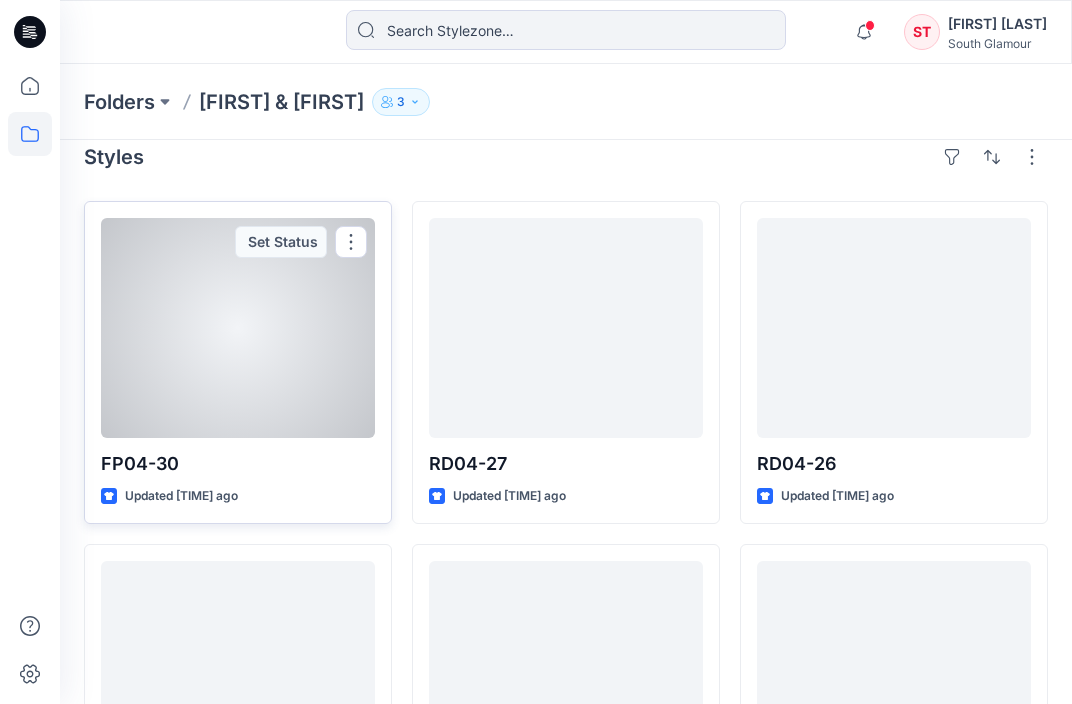 scroll, scrollTop: 0, scrollLeft: 0, axis: both 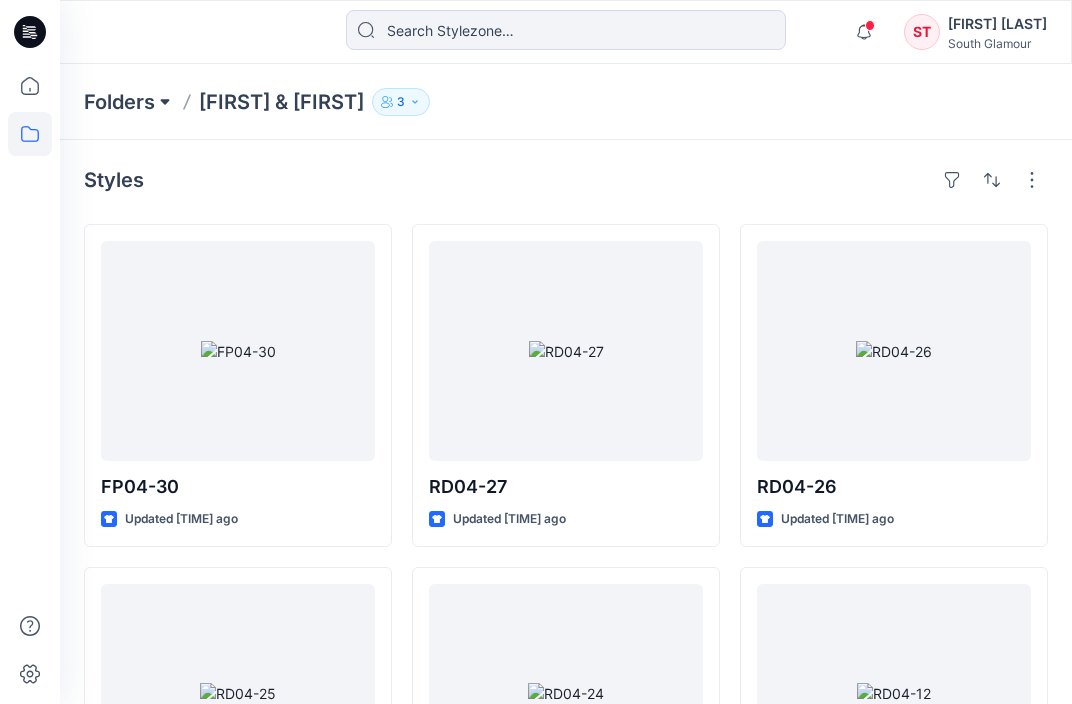 click at bounding box center (165, 102) 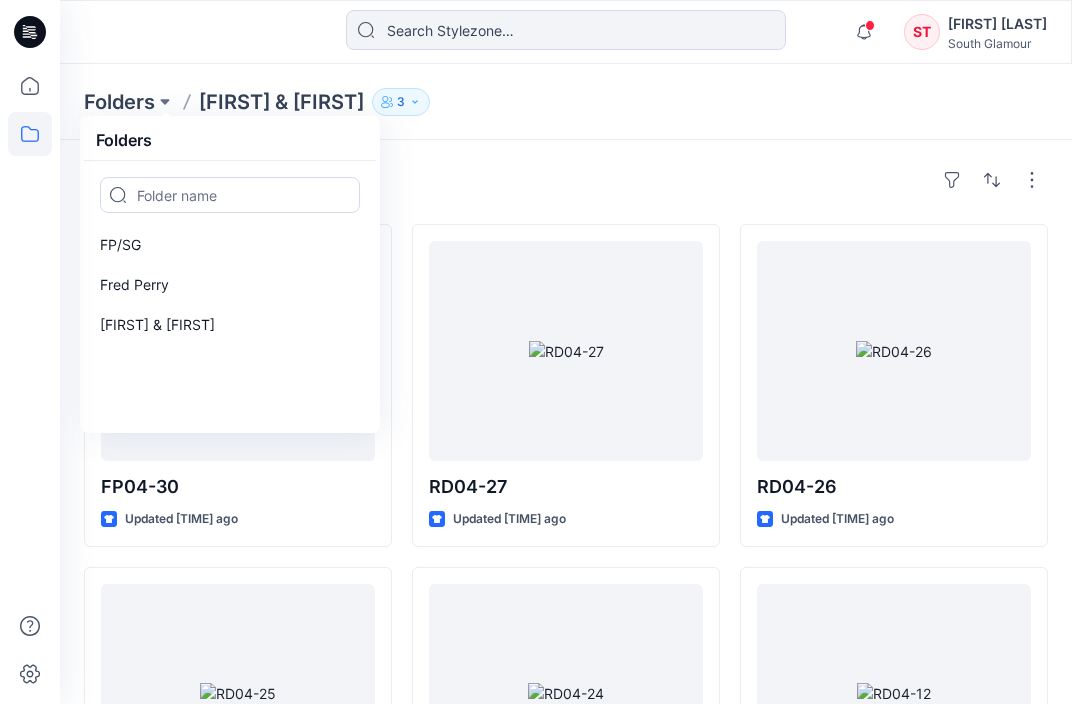 click on "Styles" at bounding box center (566, 180) 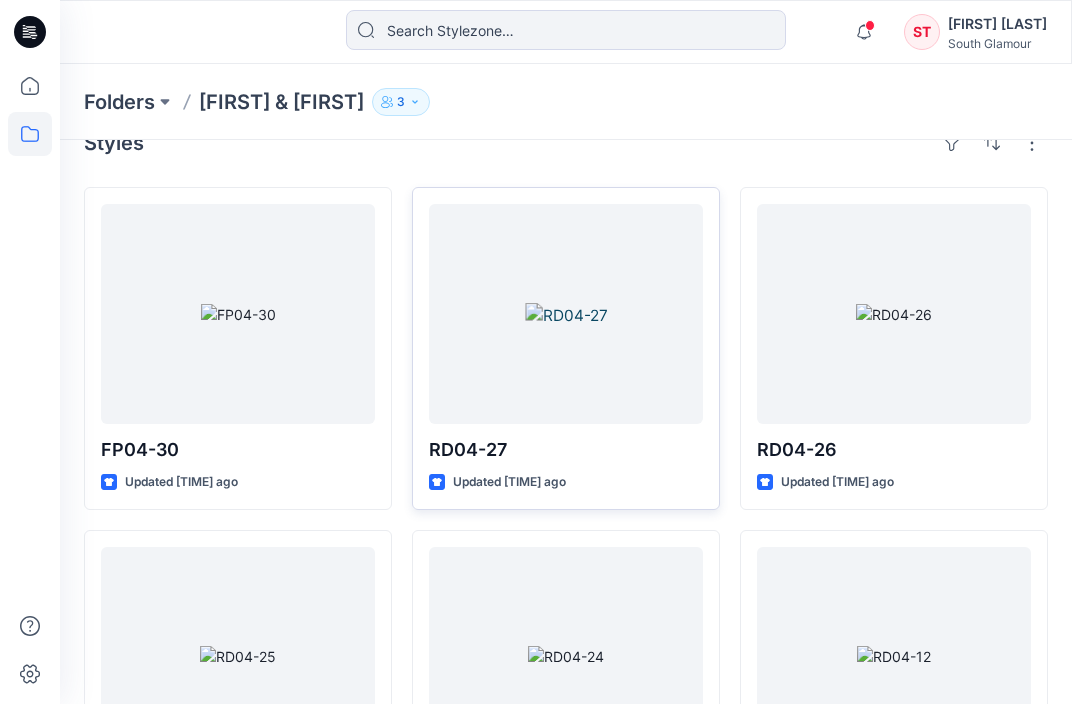 scroll, scrollTop: 0, scrollLeft: 0, axis: both 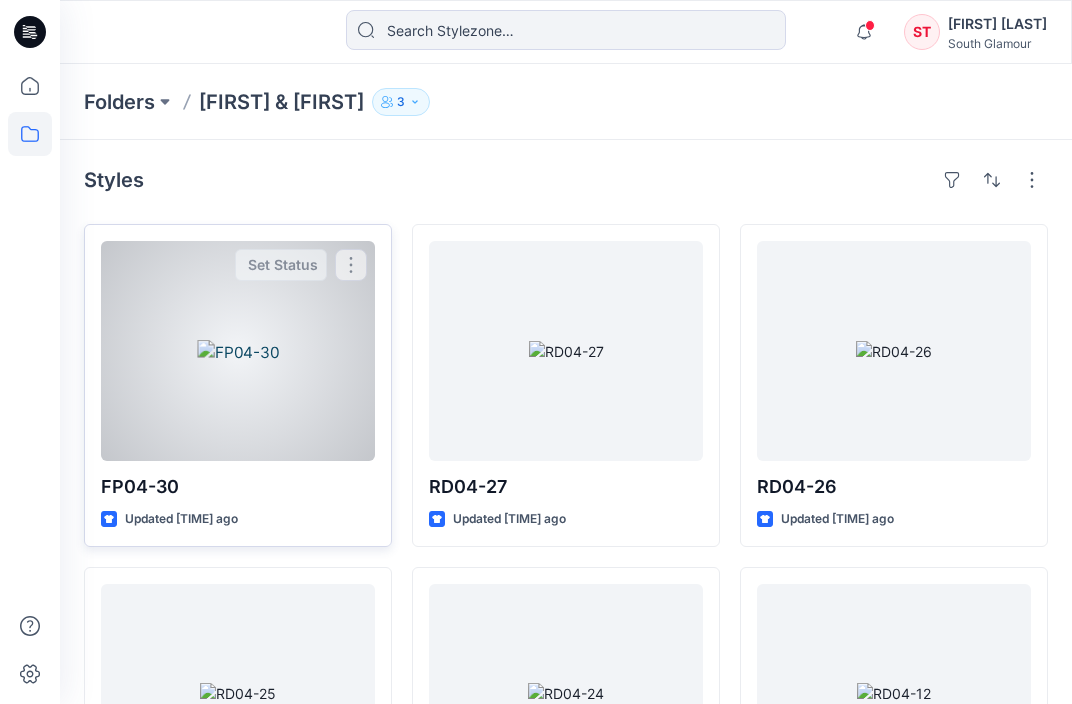 click at bounding box center [238, 351] 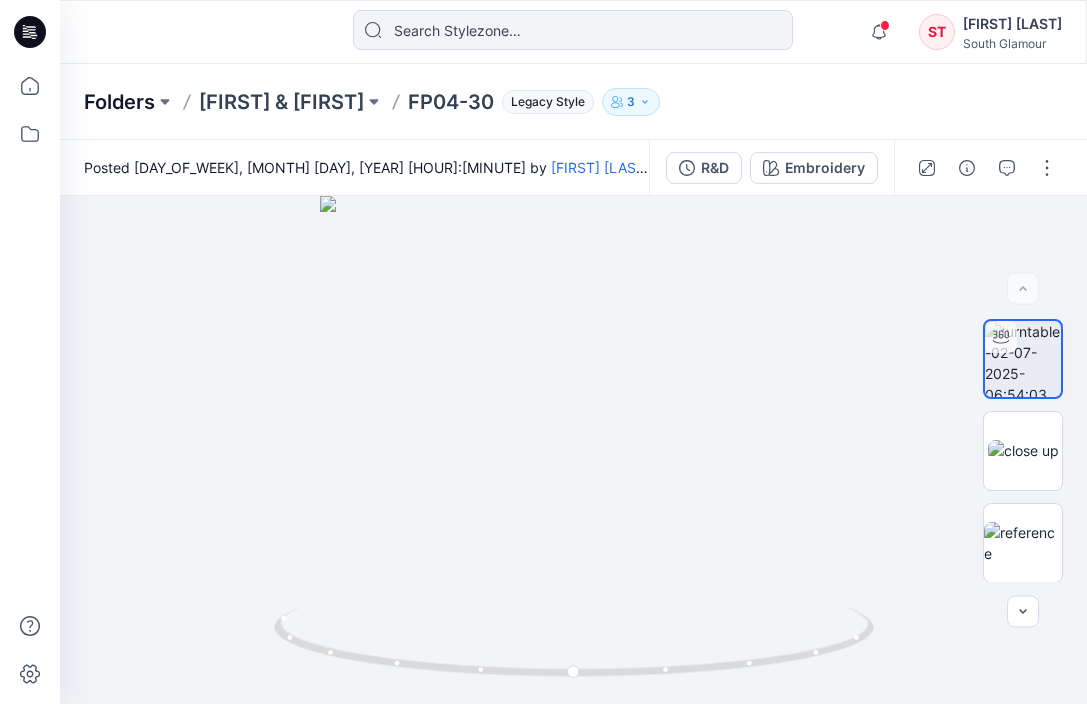 click on "Folders" at bounding box center [119, 102] 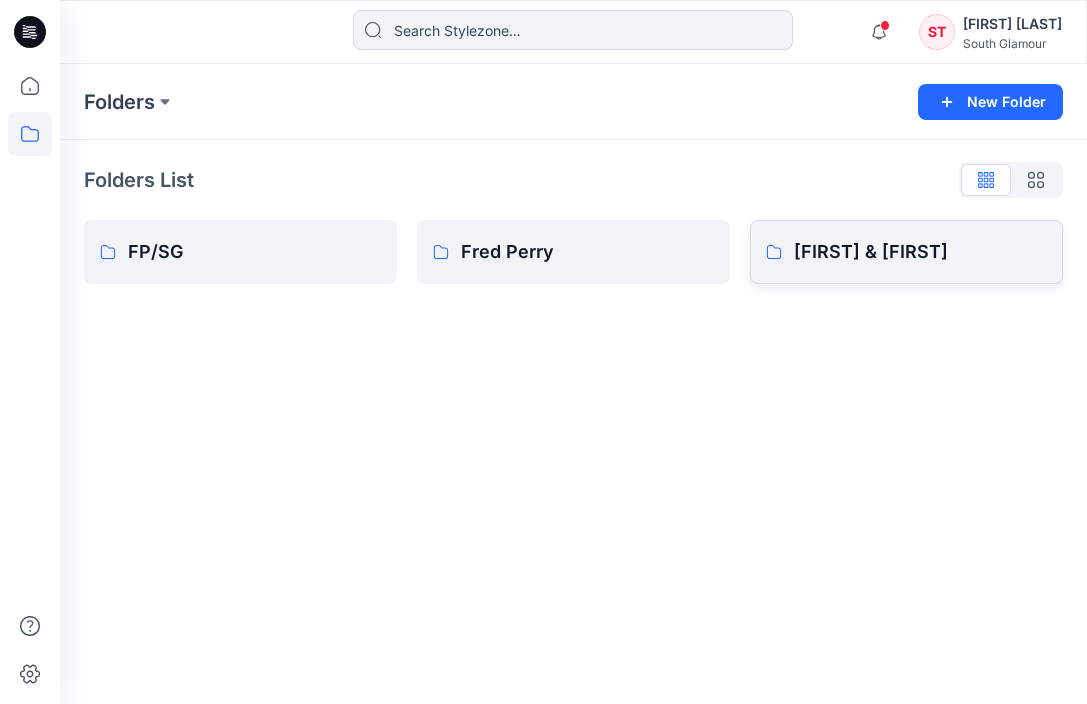 click on "[FIRST] & [FIRST]" at bounding box center (920, 252) 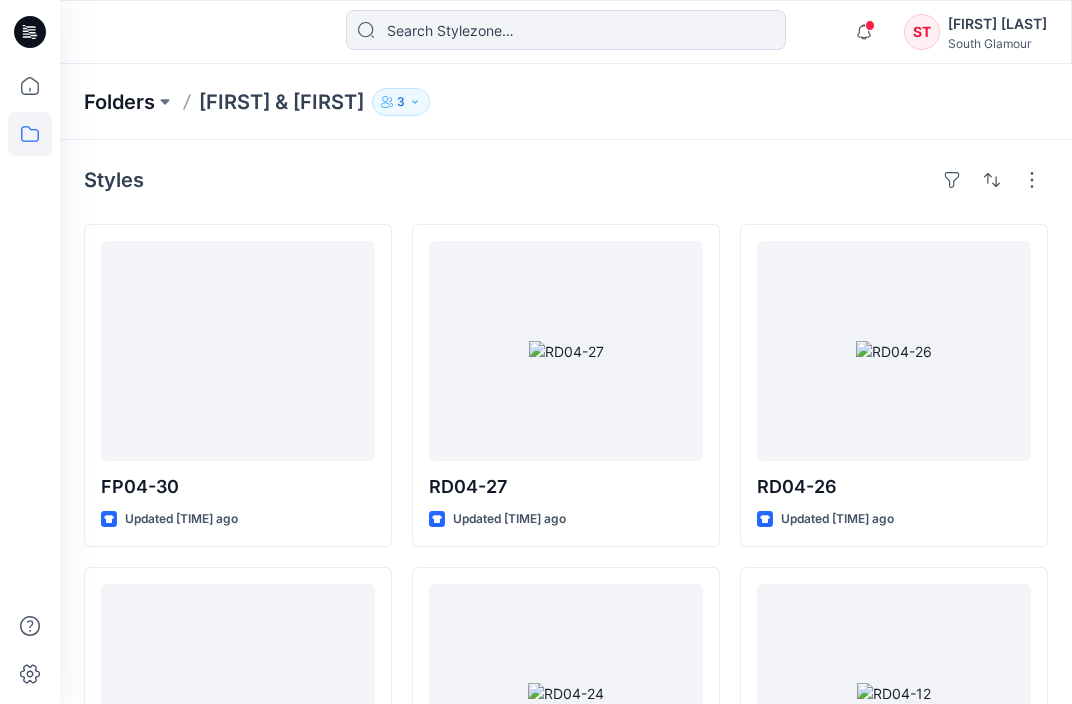 click on "Folders" at bounding box center (119, 102) 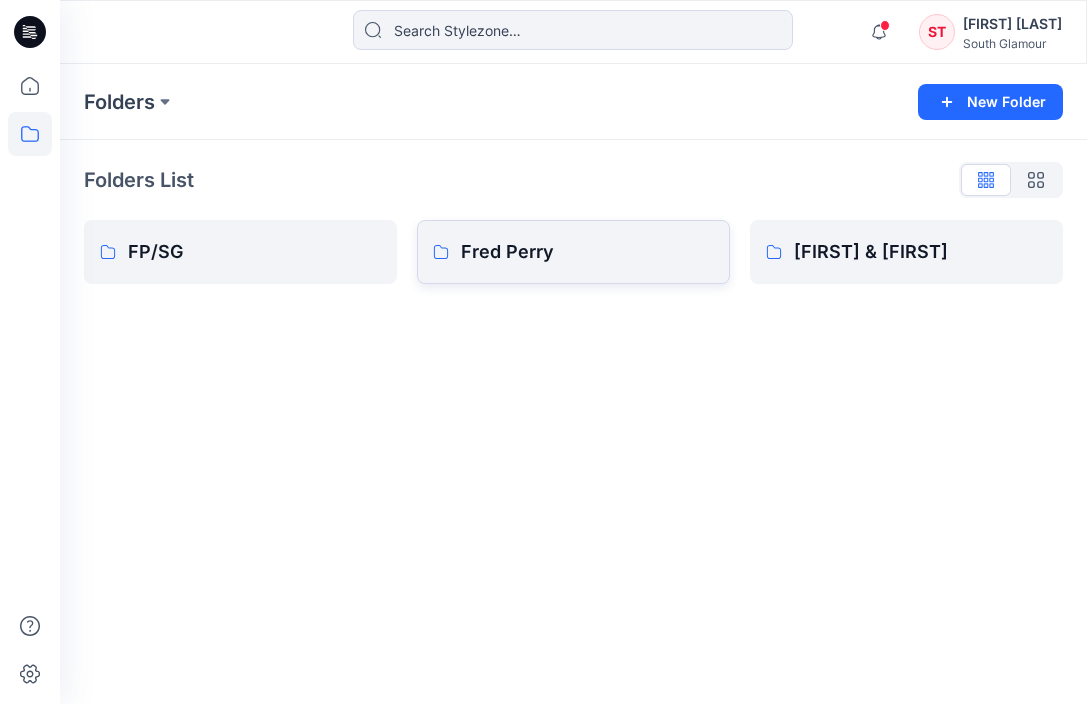 click on "Fred Perry" at bounding box center [573, 252] 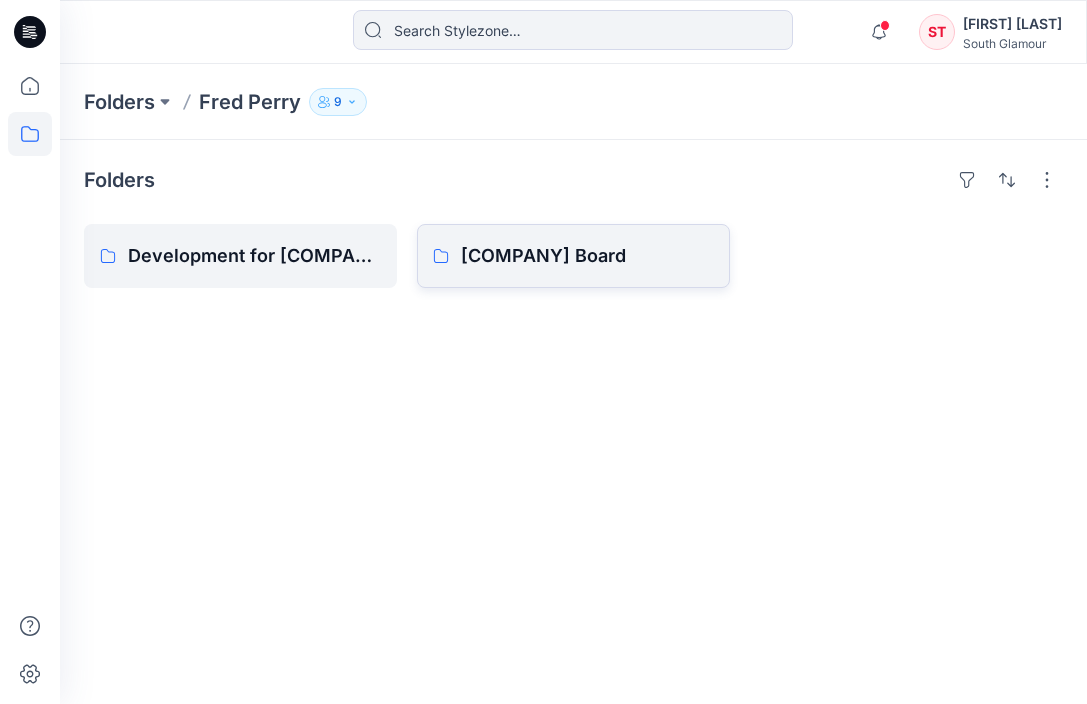 click on "[COMPANY] Board" at bounding box center (587, 256) 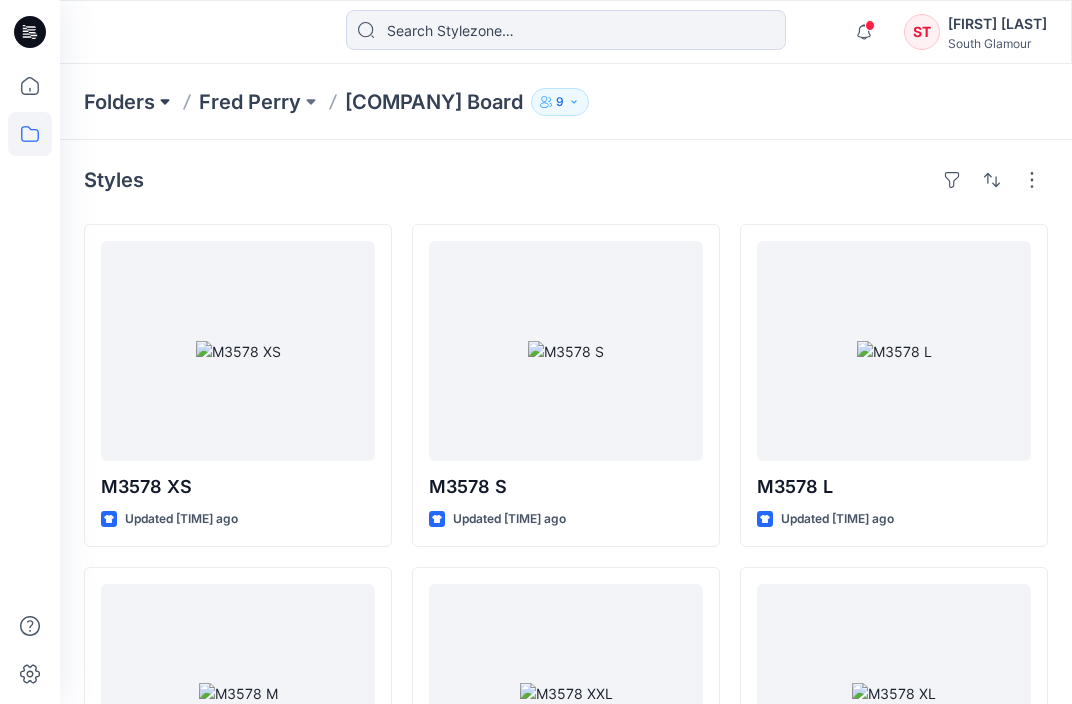 click at bounding box center [165, 102] 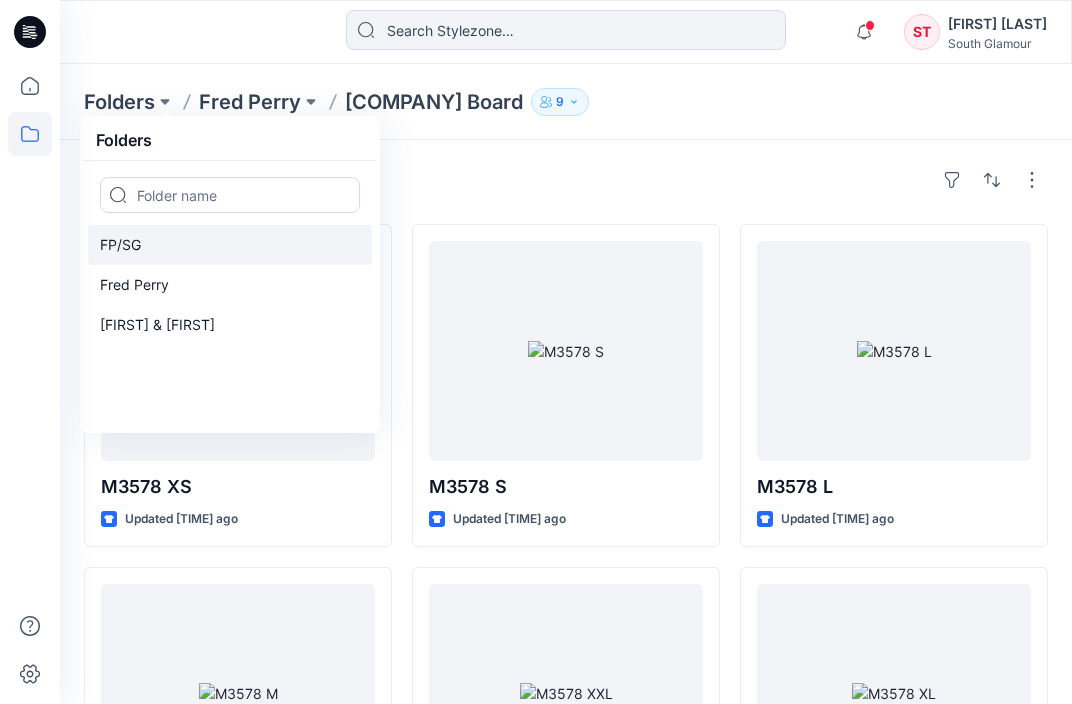 drag, startPoint x: 126, startPoint y: 239, endPoint x: 117, endPoint y: 249, distance: 13.453624 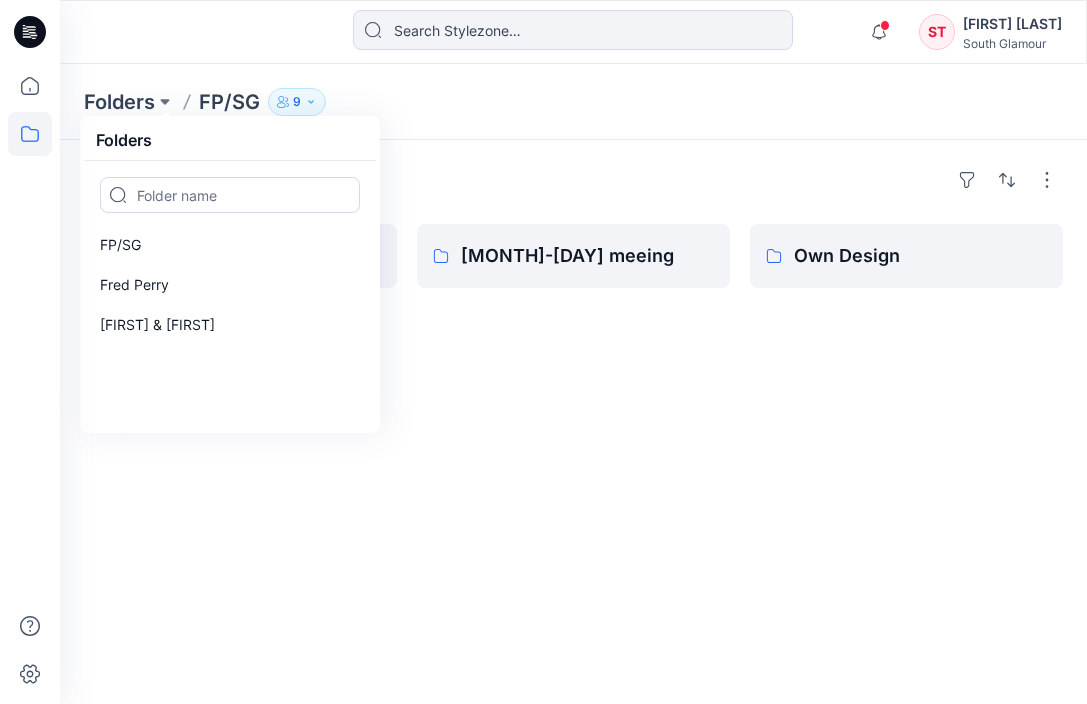 click on "Folders OWN DEVELOPMENT [MONTH]-[DAY] meeing Own Design" at bounding box center (573, 422) 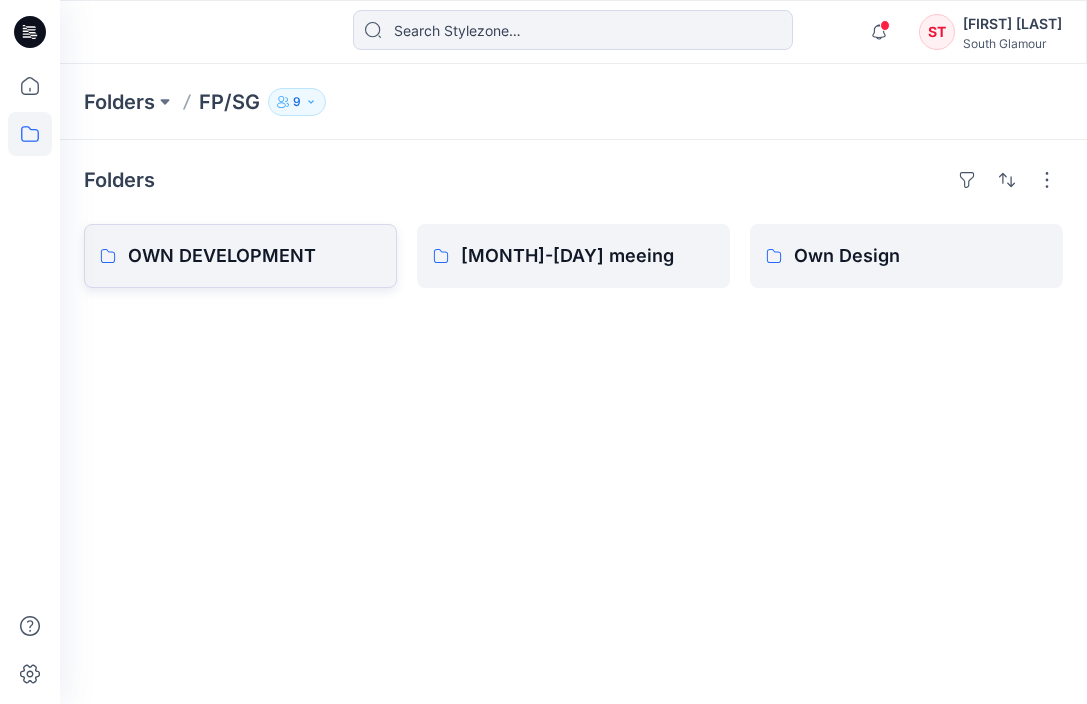 click on "OWN DEVELOPMENT" at bounding box center (240, 256) 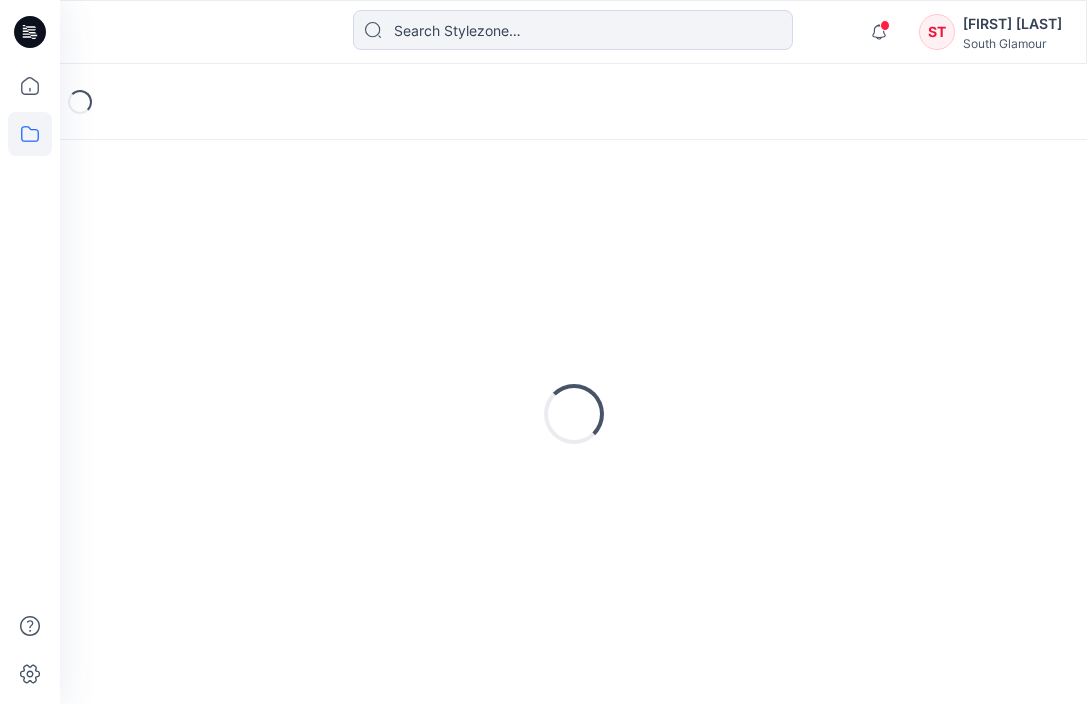 click on "Loading..." at bounding box center (573, 414) 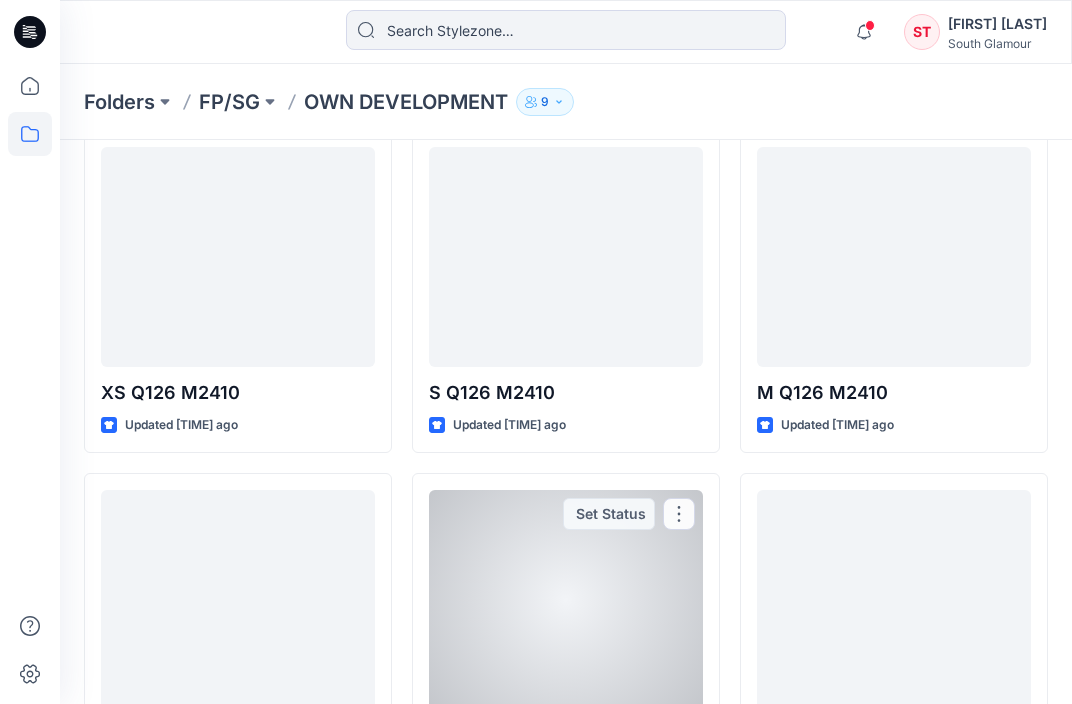 scroll, scrollTop: 0, scrollLeft: 0, axis: both 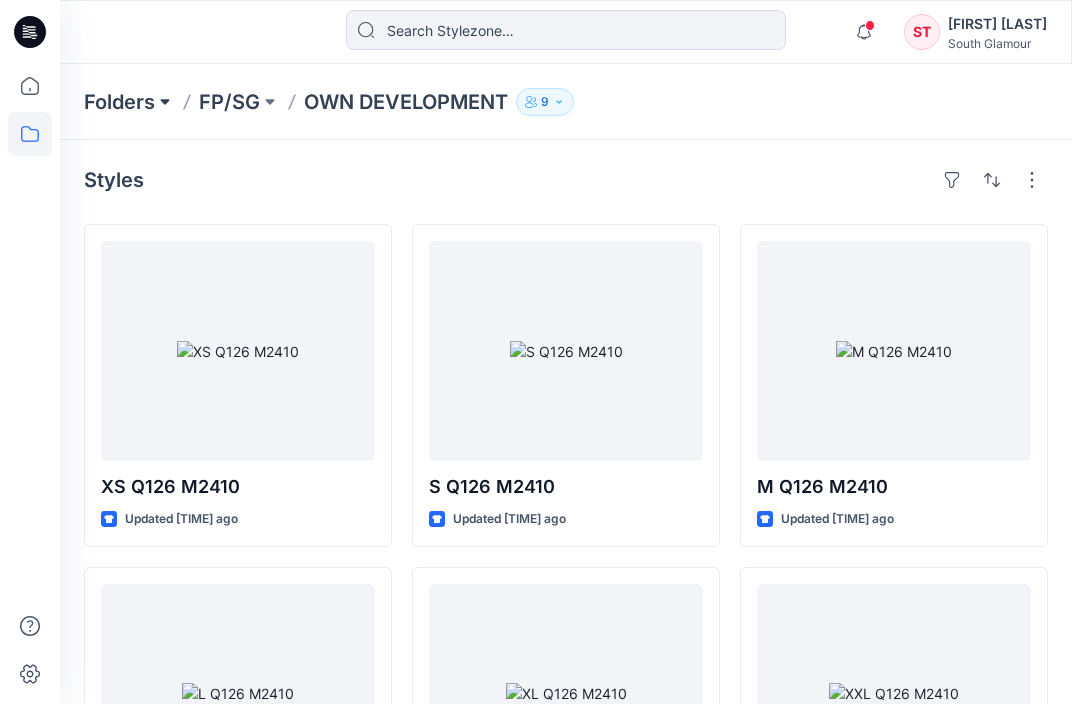 click at bounding box center [165, 102] 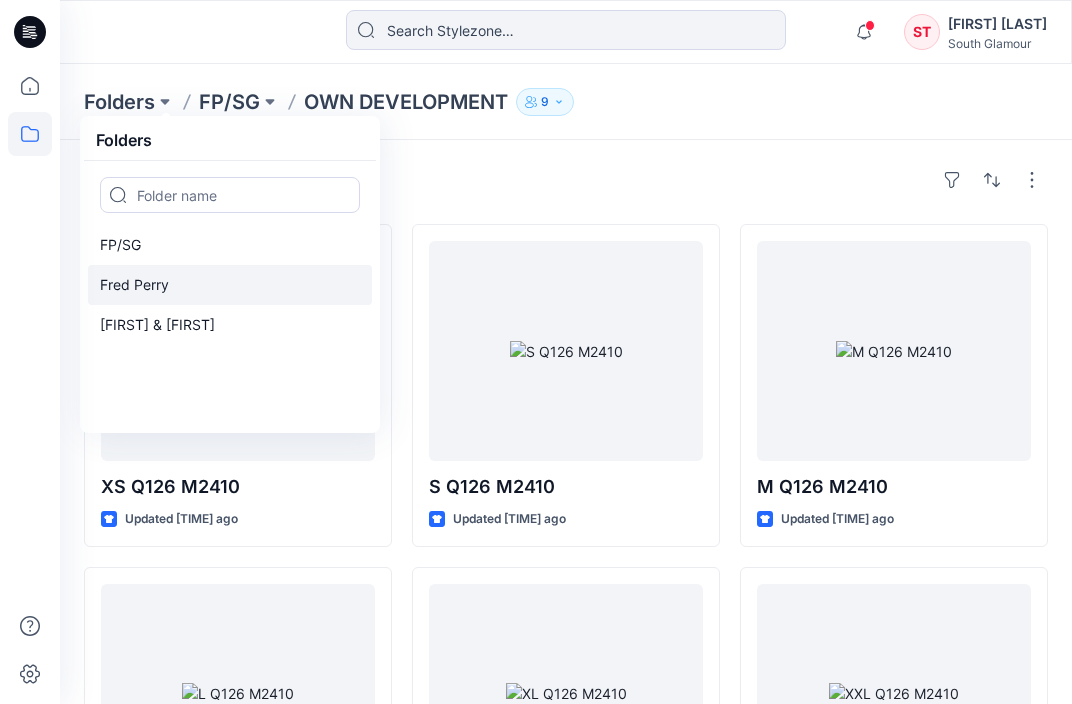 click on "Fred Perry" at bounding box center [230, 285] 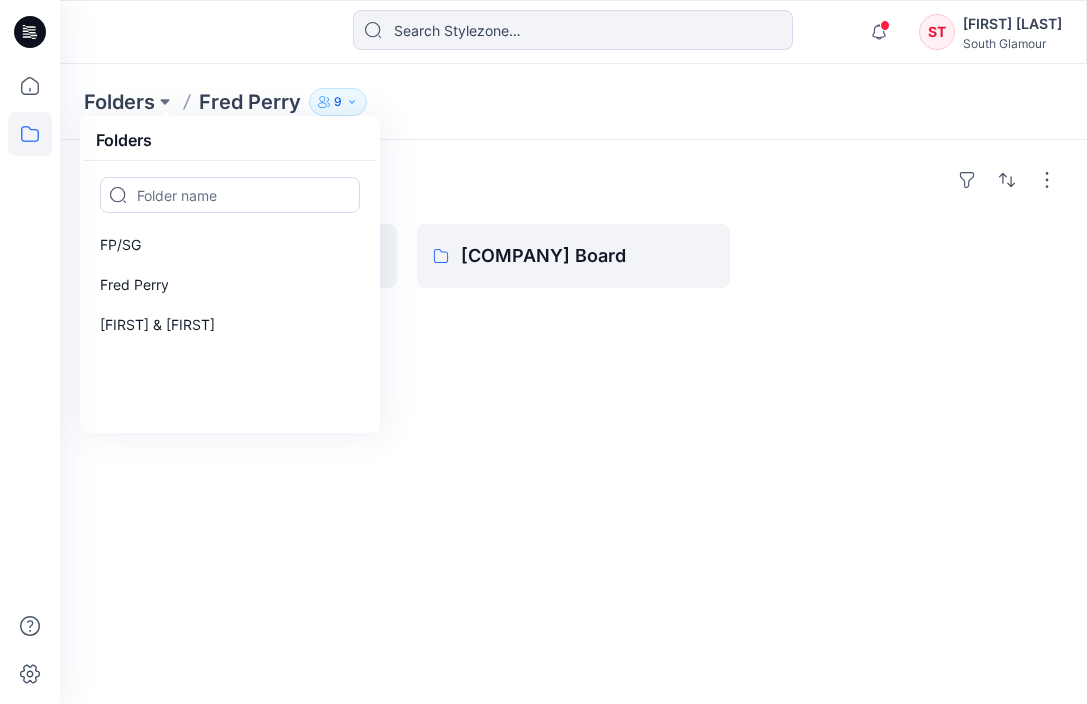 drag, startPoint x: 597, startPoint y: 442, endPoint x: 449, endPoint y: 419, distance: 149.7765 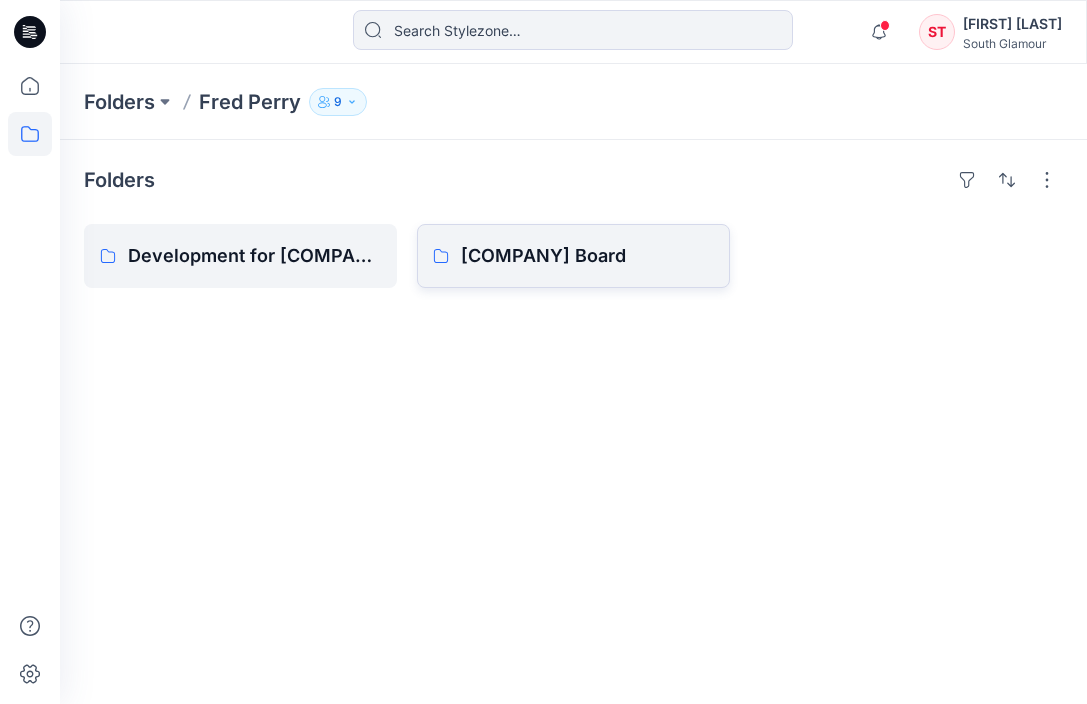 click on "[COMPANY] Board" at bounding box center (587, 256) 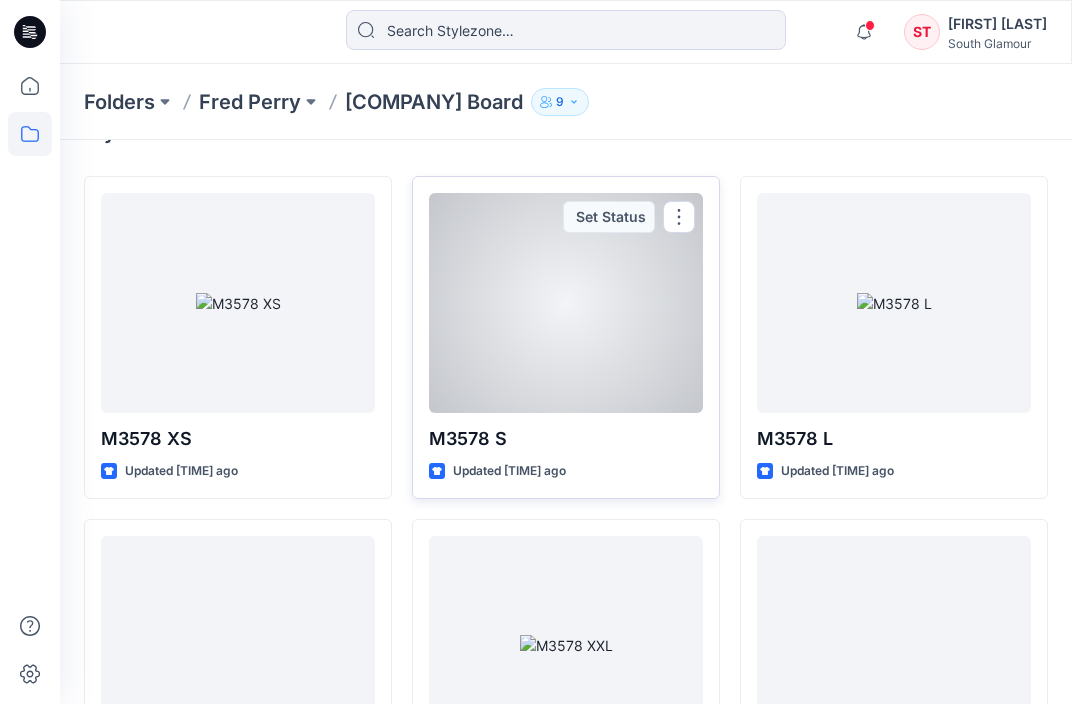 scroll, scrollTop: 0, scrollLeft: 0, axis: both 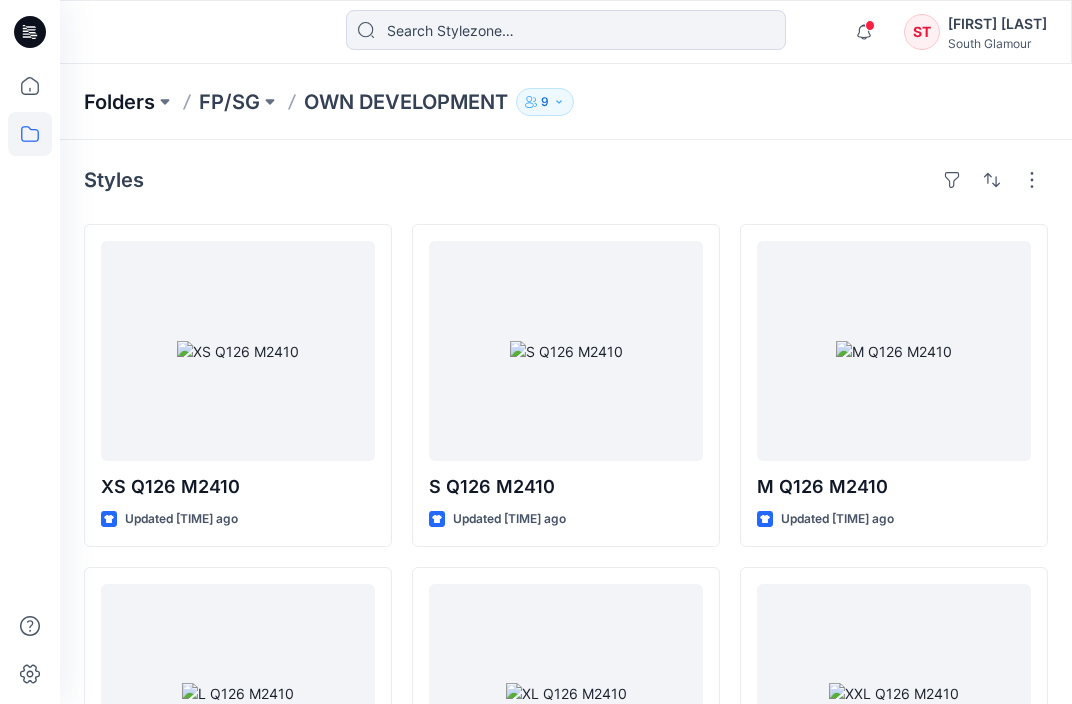 click on "Folders" at bounding box center [119, 102] 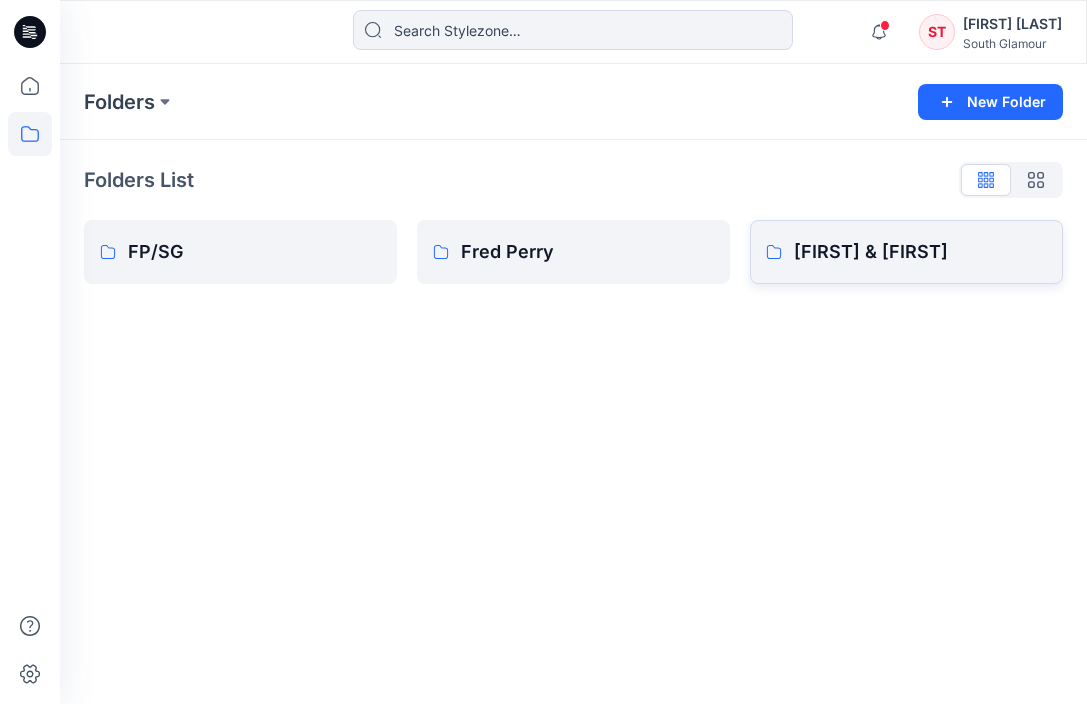 click on "[FIRST] & [FIRST]" at bounding box center [920, 252] 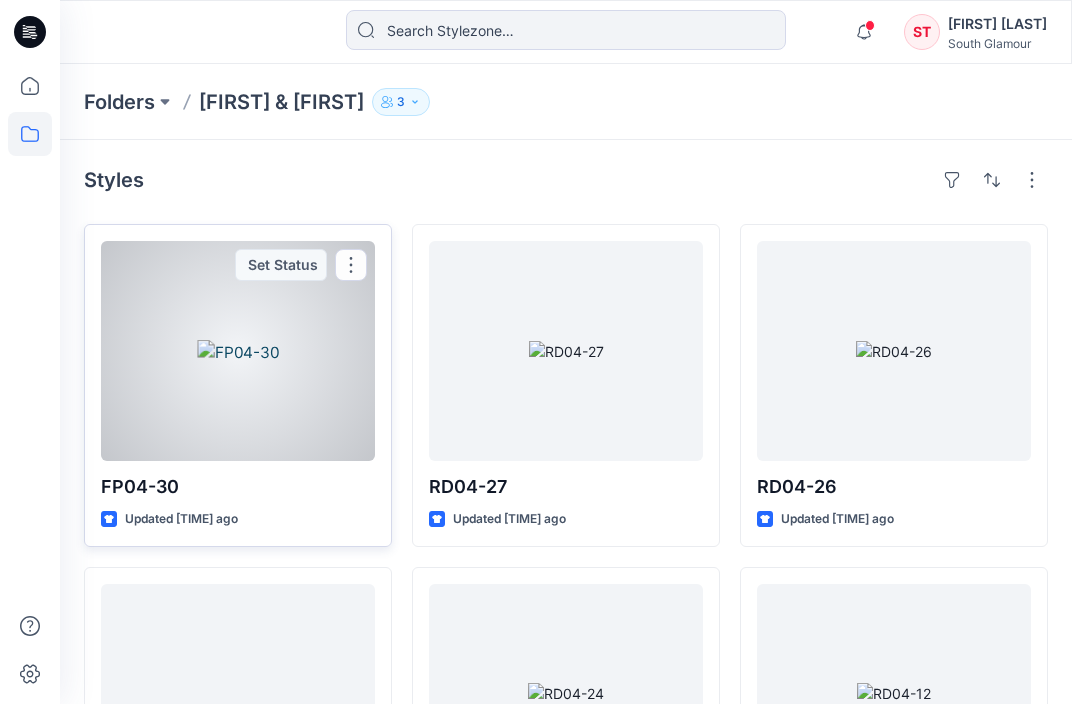 click at bounding box center [238, 351] 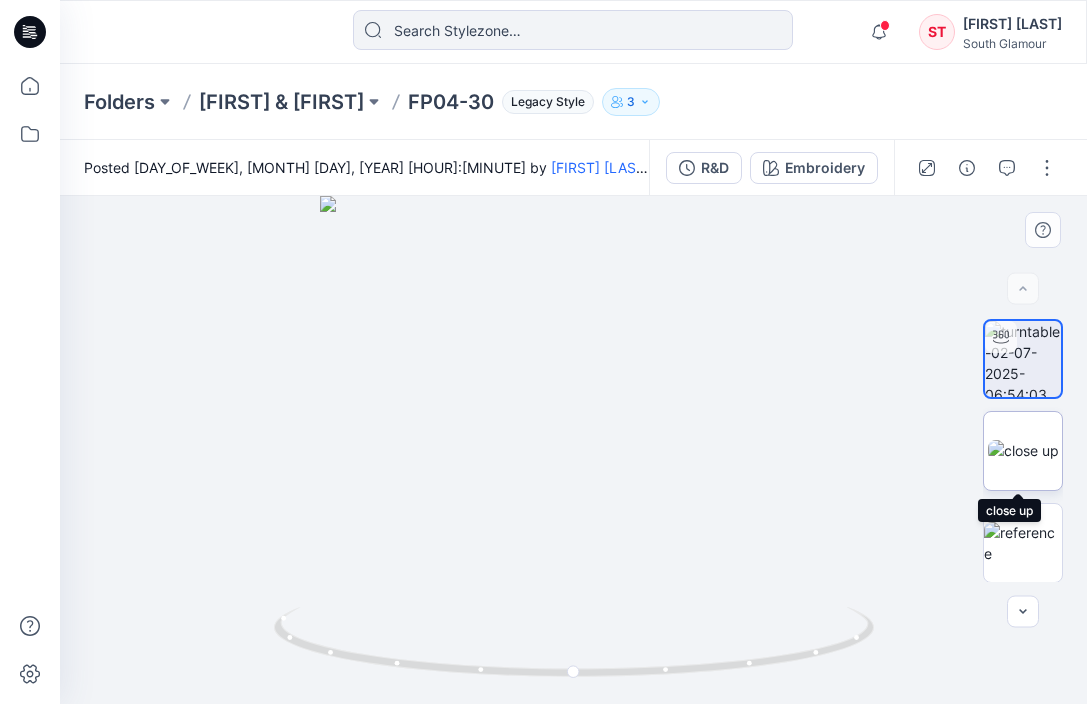 click at bounding box center [1023, 450] 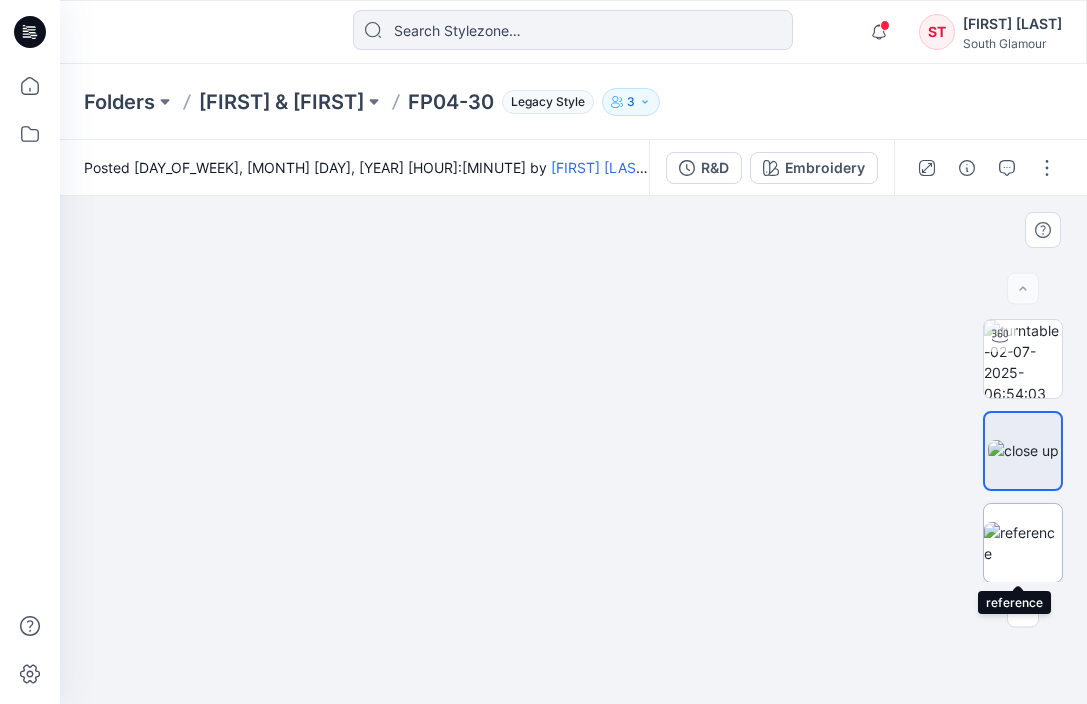 click at bounding box center (1023, 543) 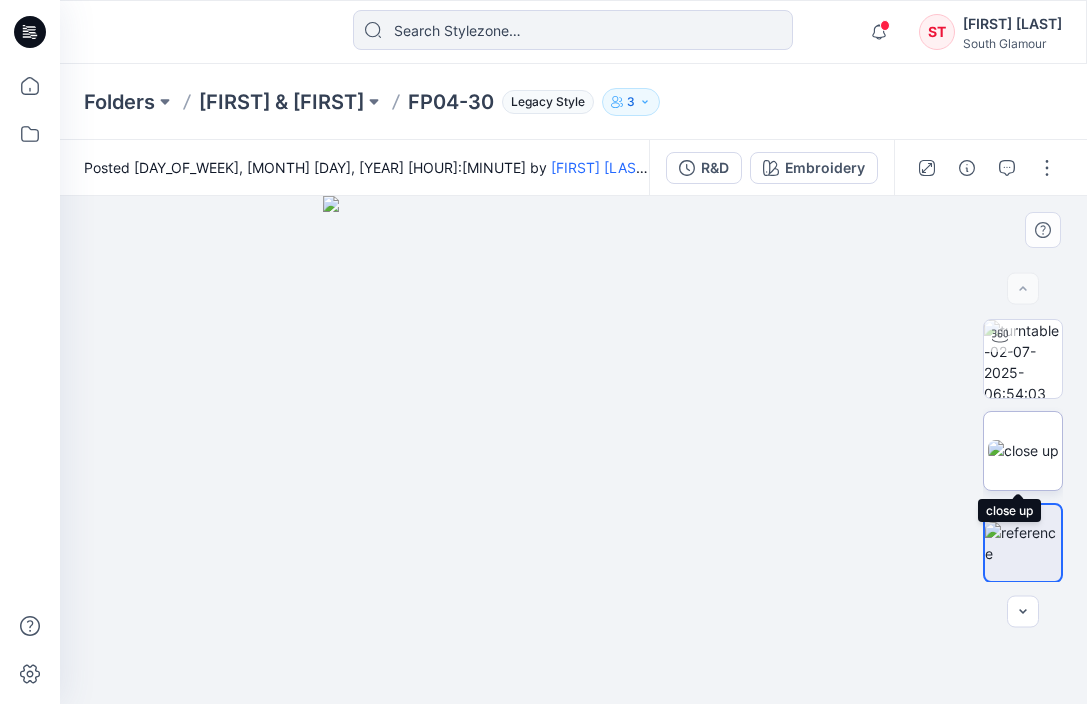 click at bounding box center [1023, 450] 